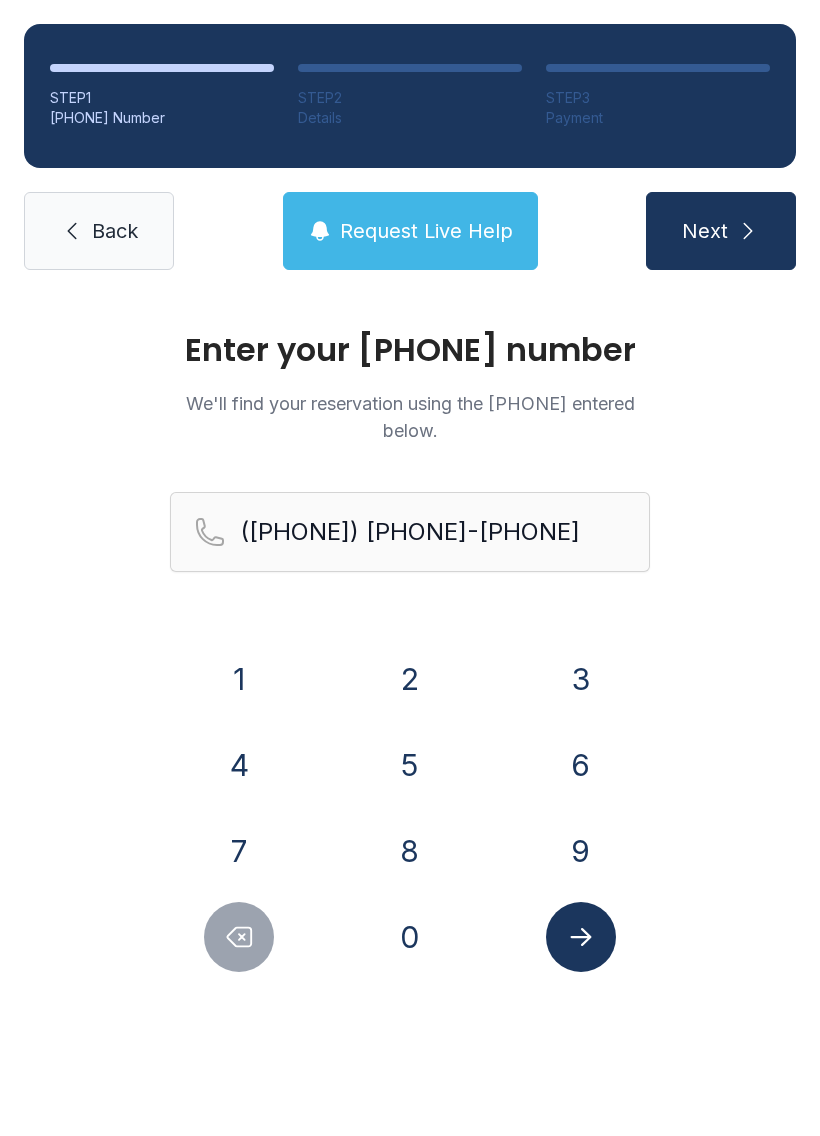 scroll, scrollTop: 0, scrollLeft: 0, axis: both 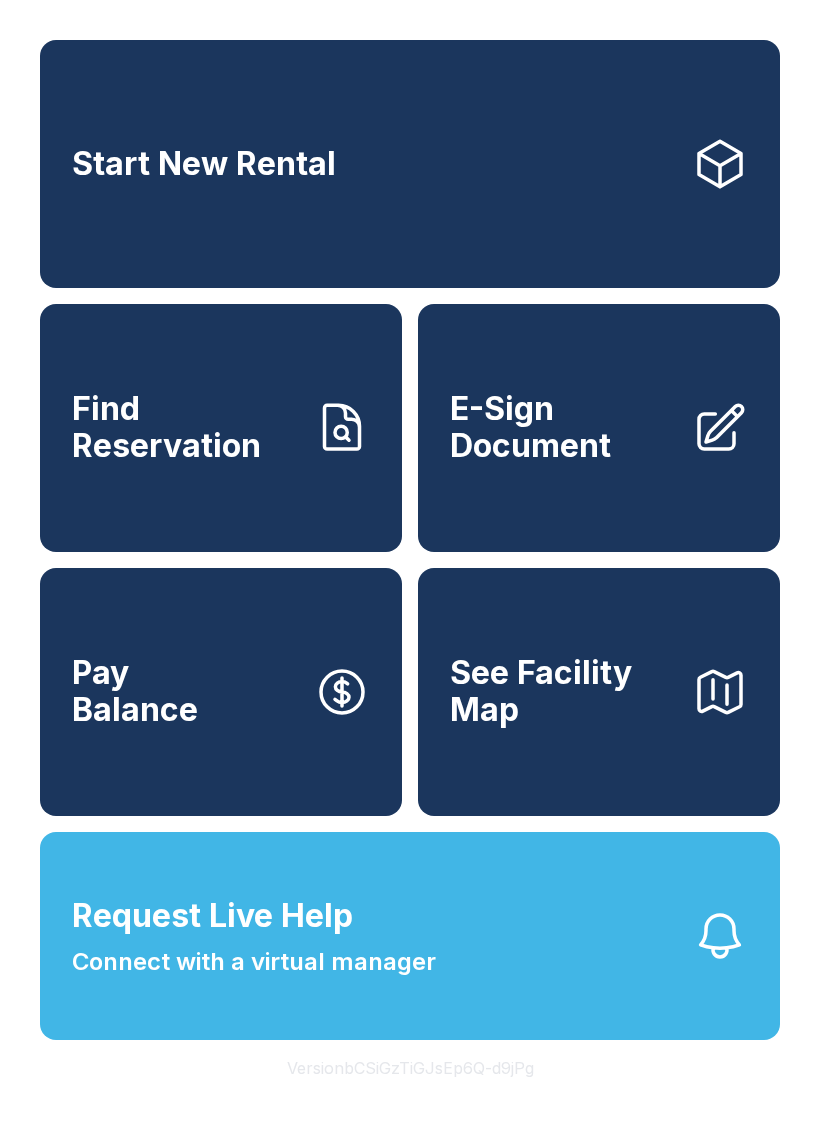 click on "Request Live Help Connect with a virtual manager" at bounding box center [410, 936] 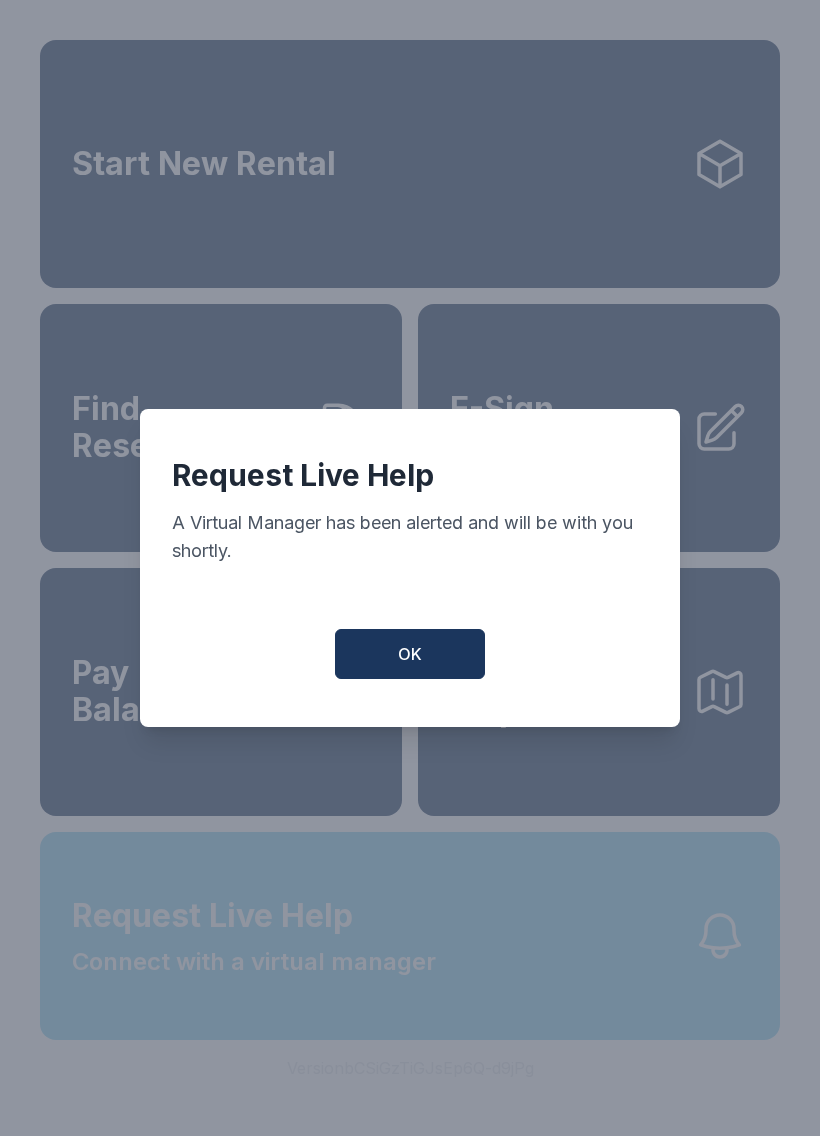click on "OK" at bounding box center [410, 654] 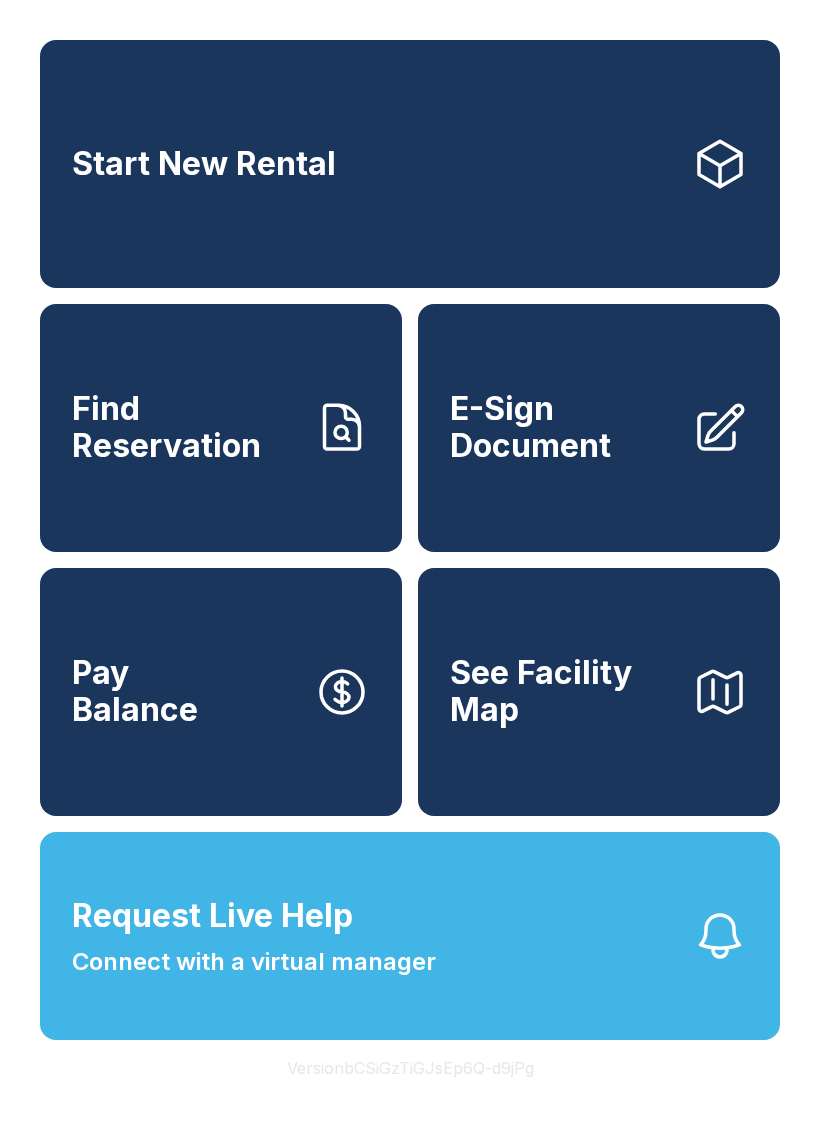click on "Request Live Help Connect with a virtual manager" at bounding box center [410, 936] 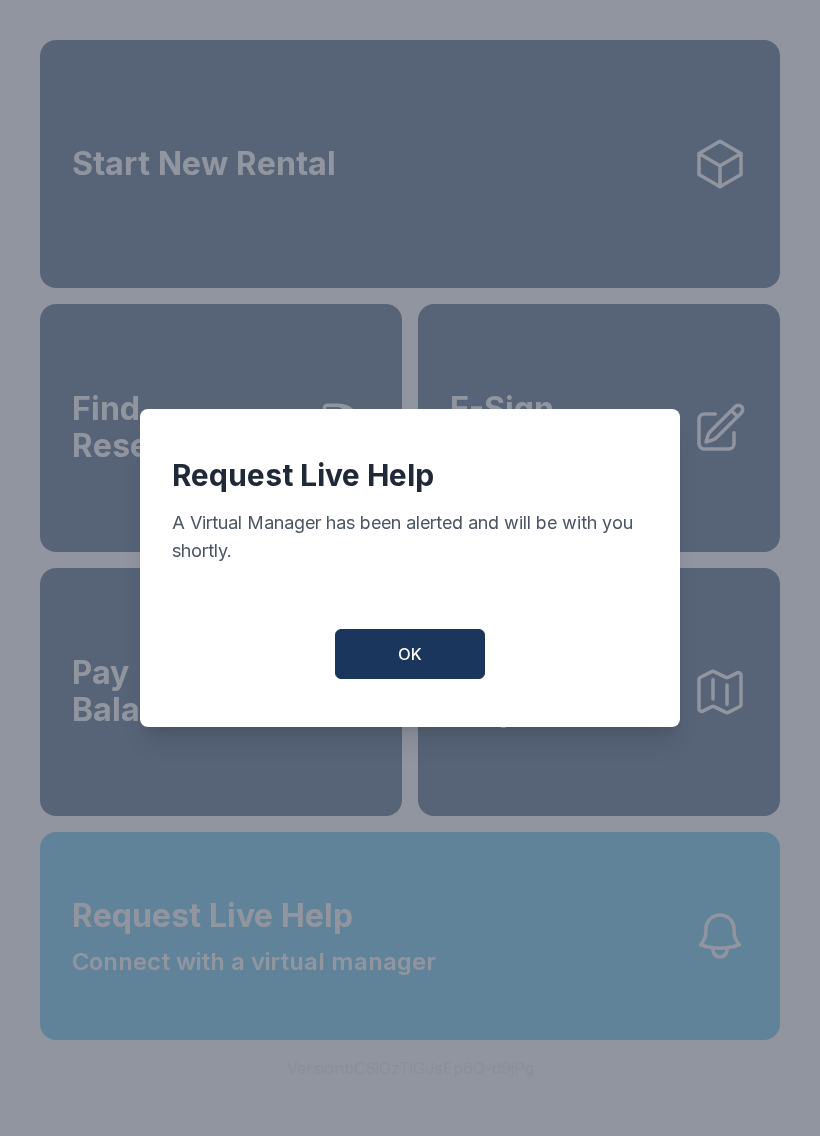 click on "OK" at bounding box center [410, 654] 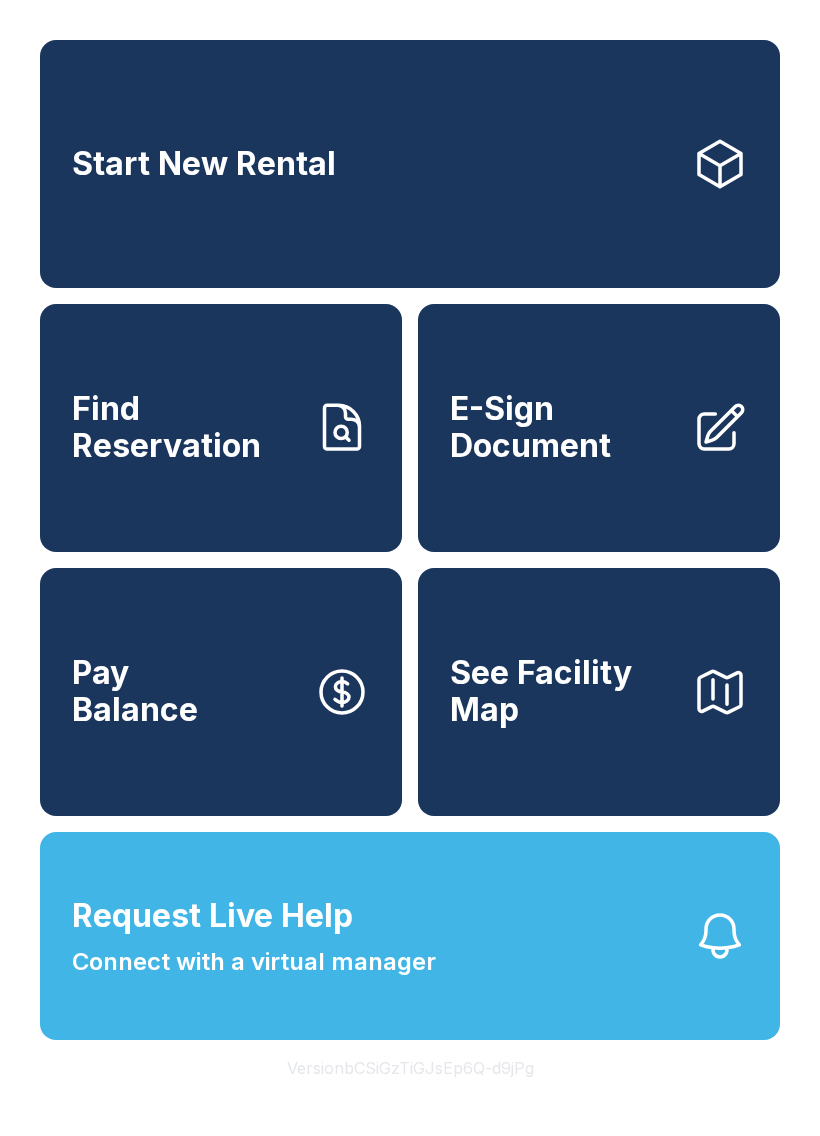 click on "Request Live Help Connect with a virtual manager" at bounding box center (410, 936) 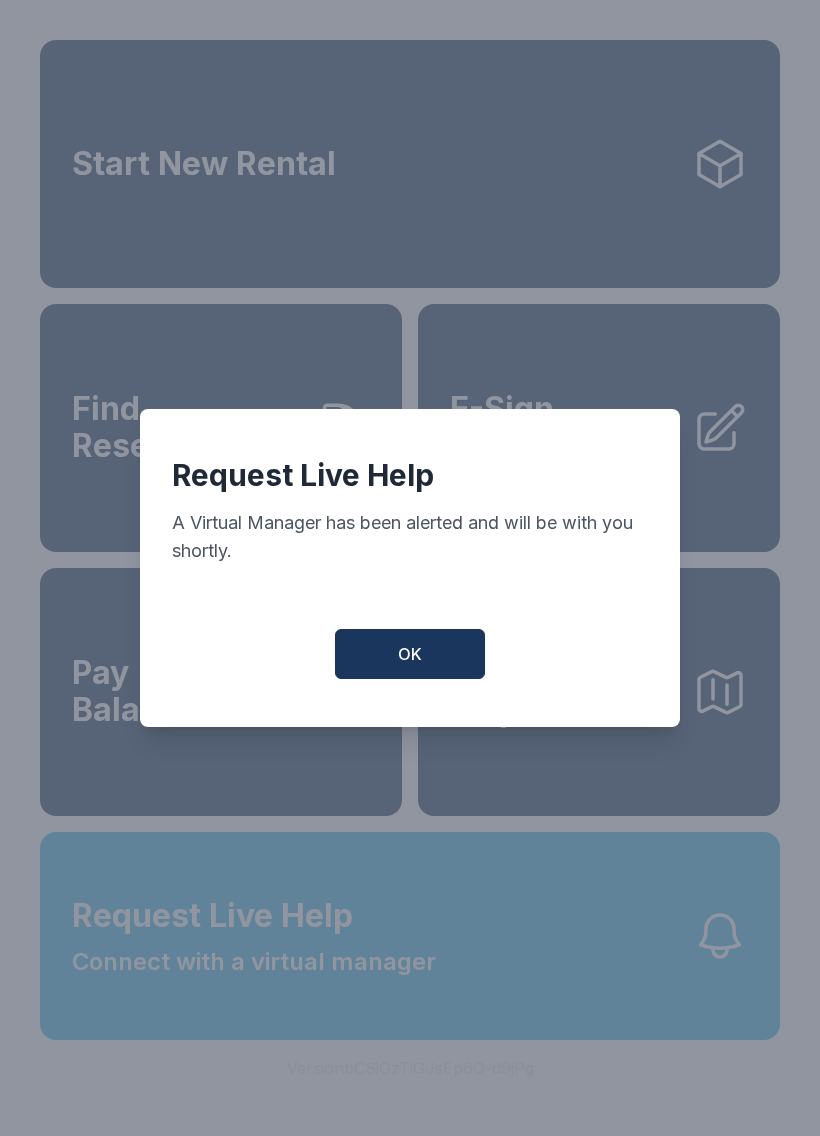 click on "OK" at bounding box center (410, 654) 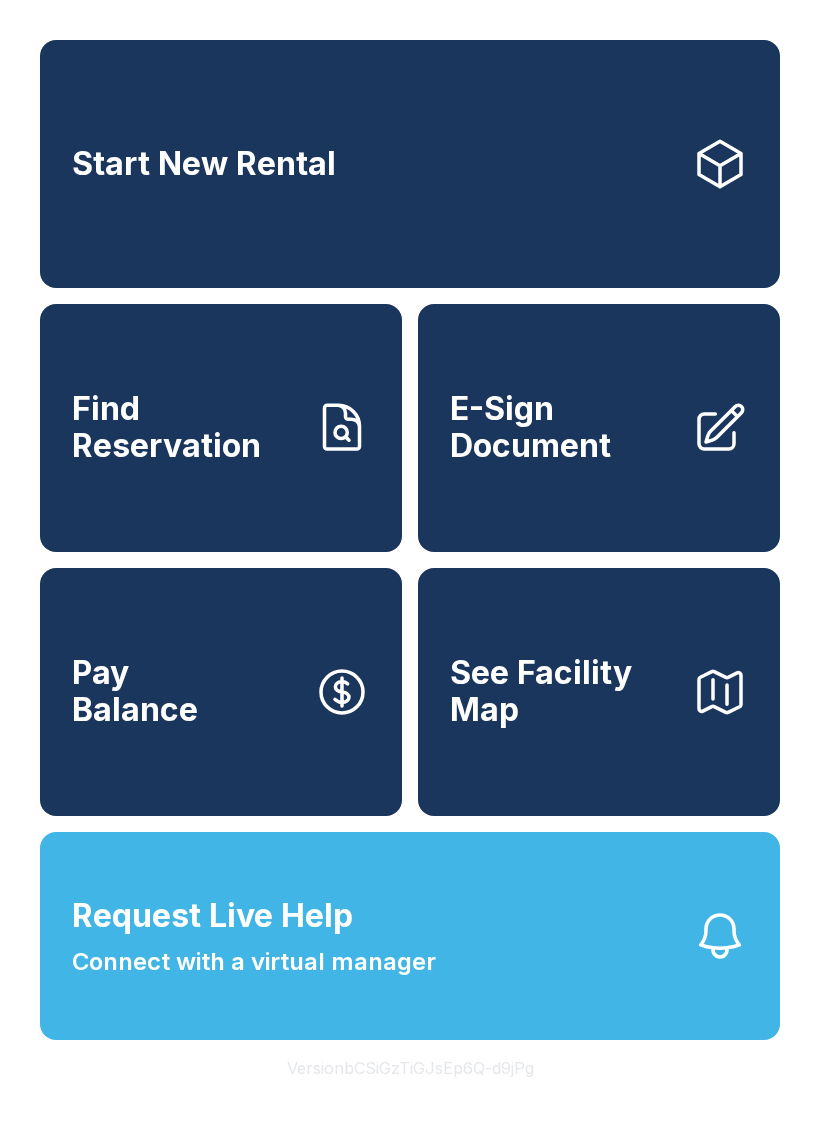 click on "Find Reservation" at bounding box center (185, 427) 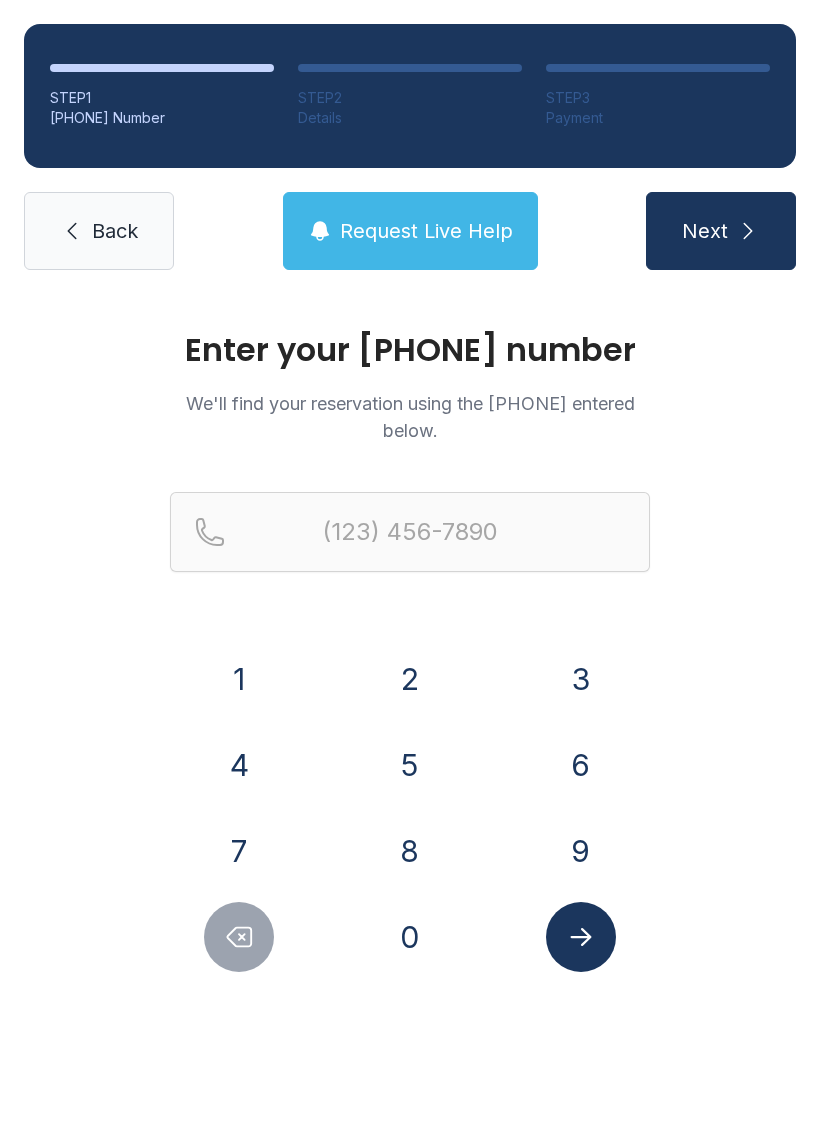 click on "8" at bounding box center [239, 679] 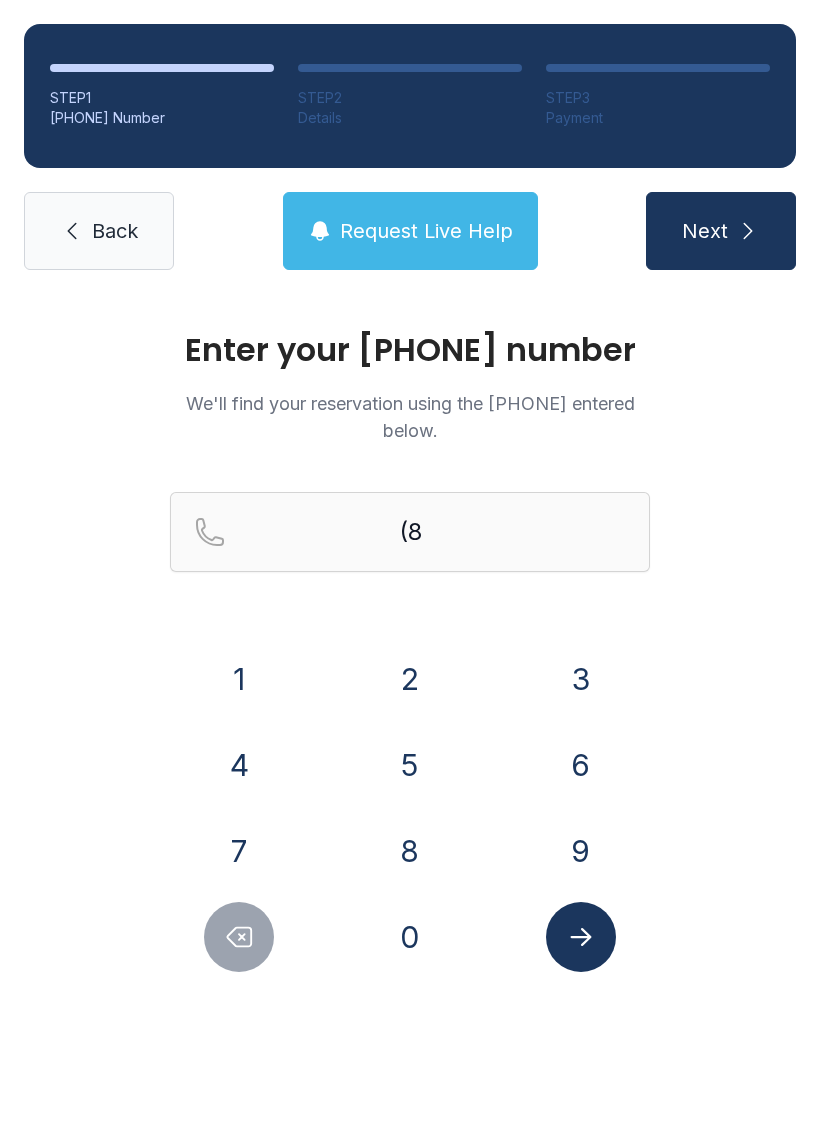 click on "4" at bounding box center [239, 765] 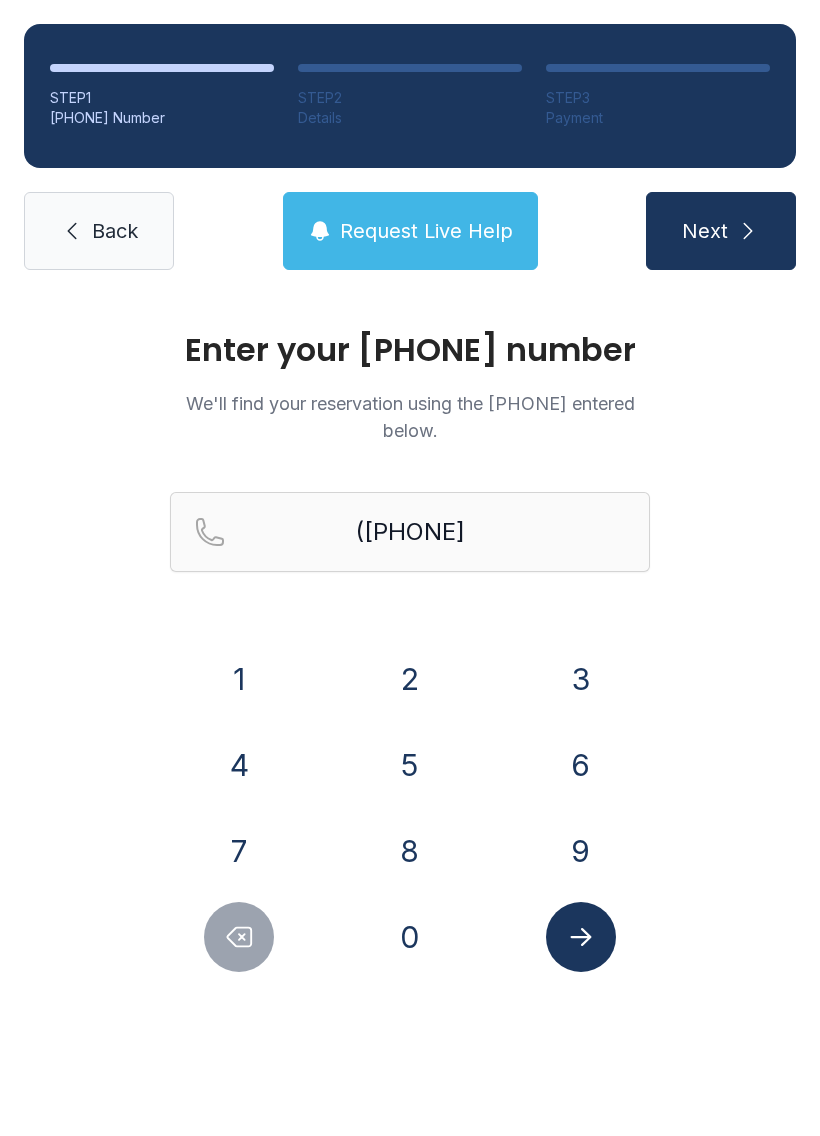 click on "3" at bounding box center [239, 679] 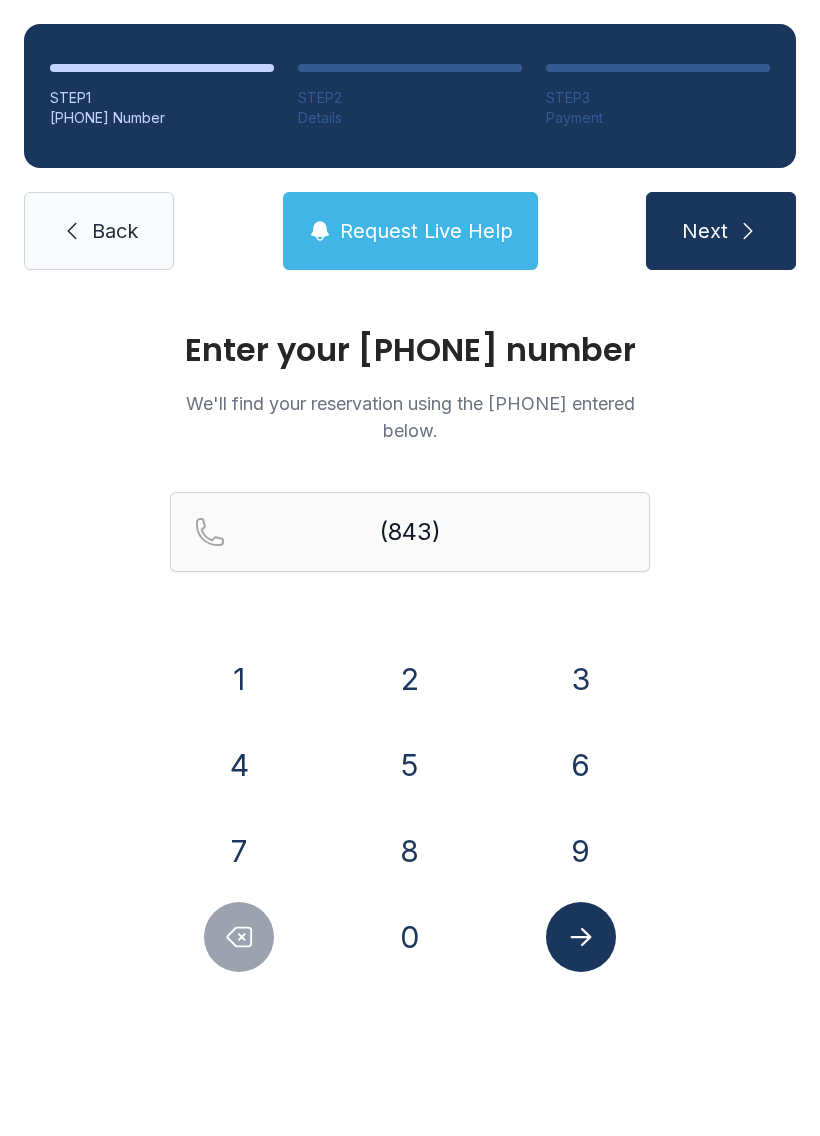 click on "7" at bounding box center (239, 679) 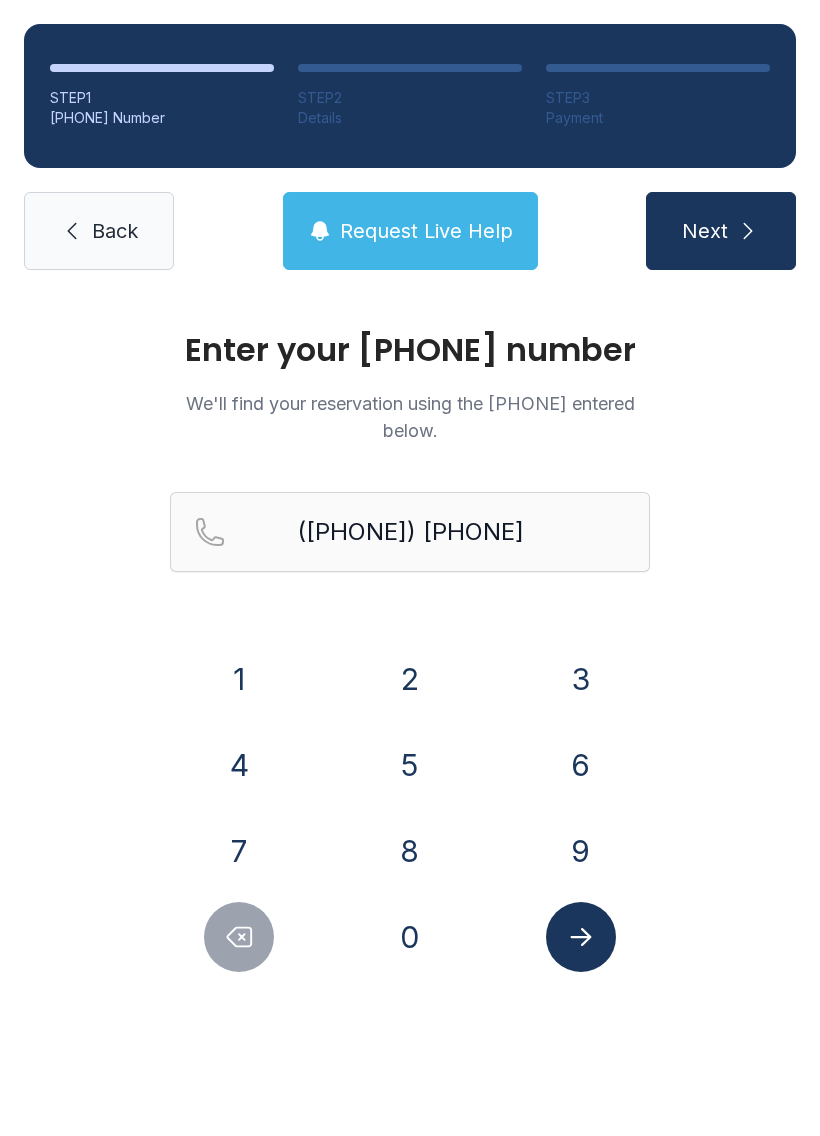 click on "5" at bounding box center [239, 679] 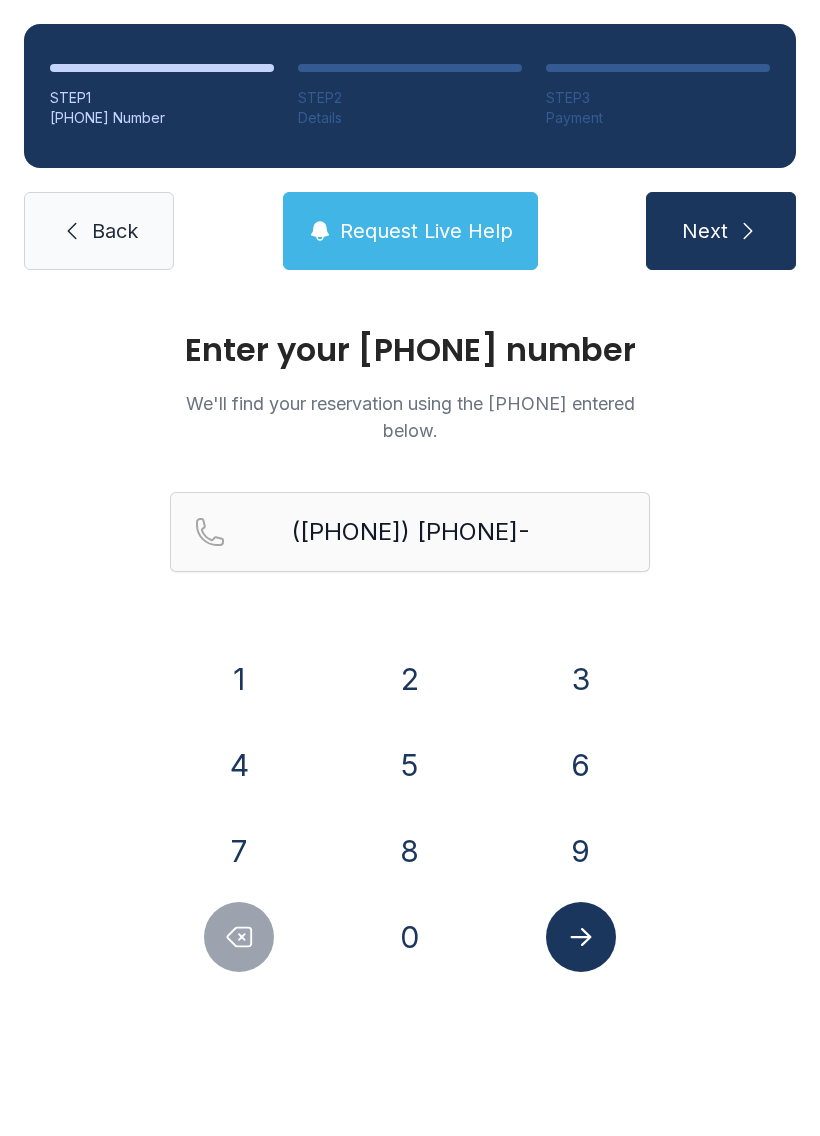 click on "4" at bounding box center [239, 679] 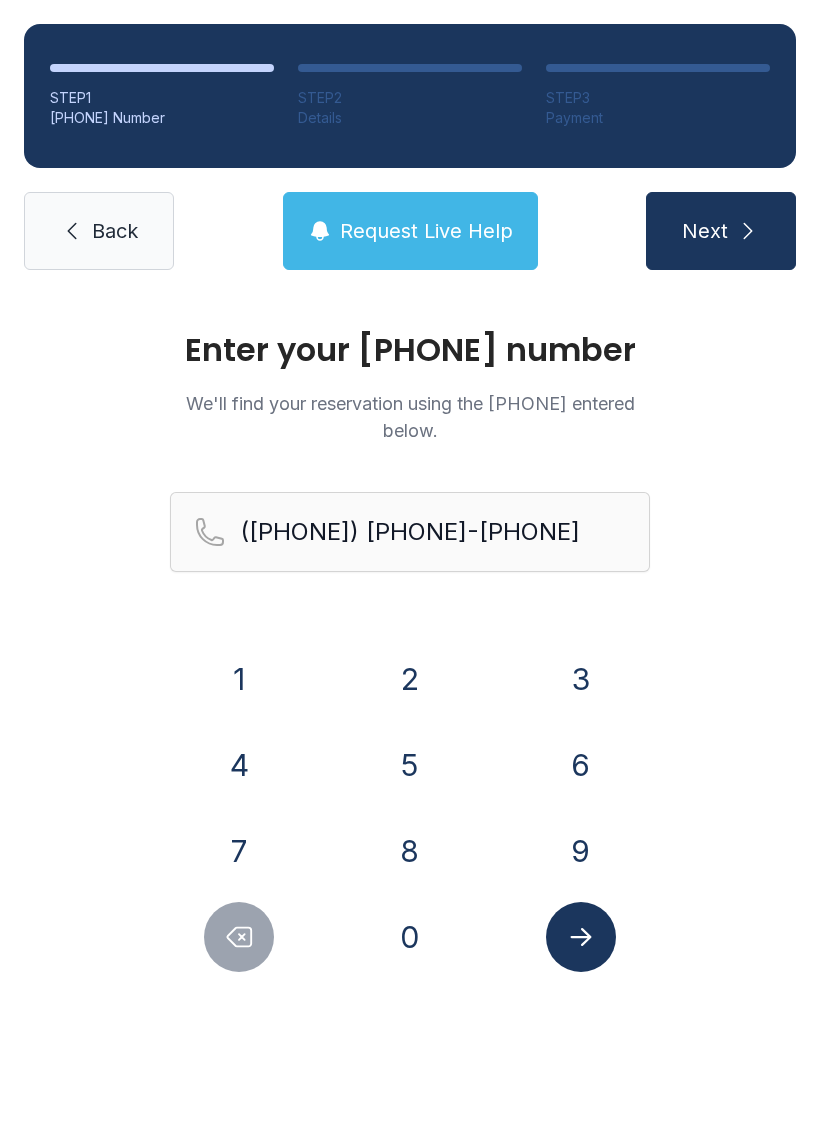 click on "5" at bounding box center (239, 679) 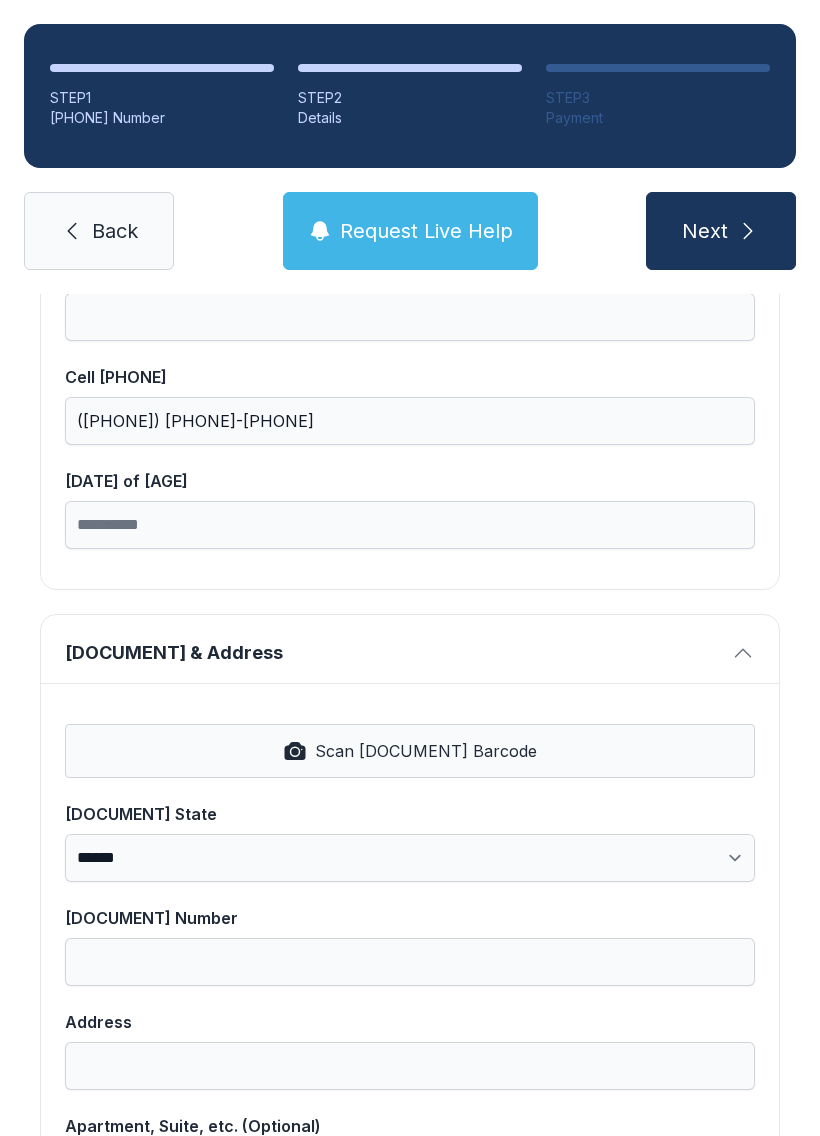 scroll, scrollTop: 465, scrollLeft: 0, axis: vertical 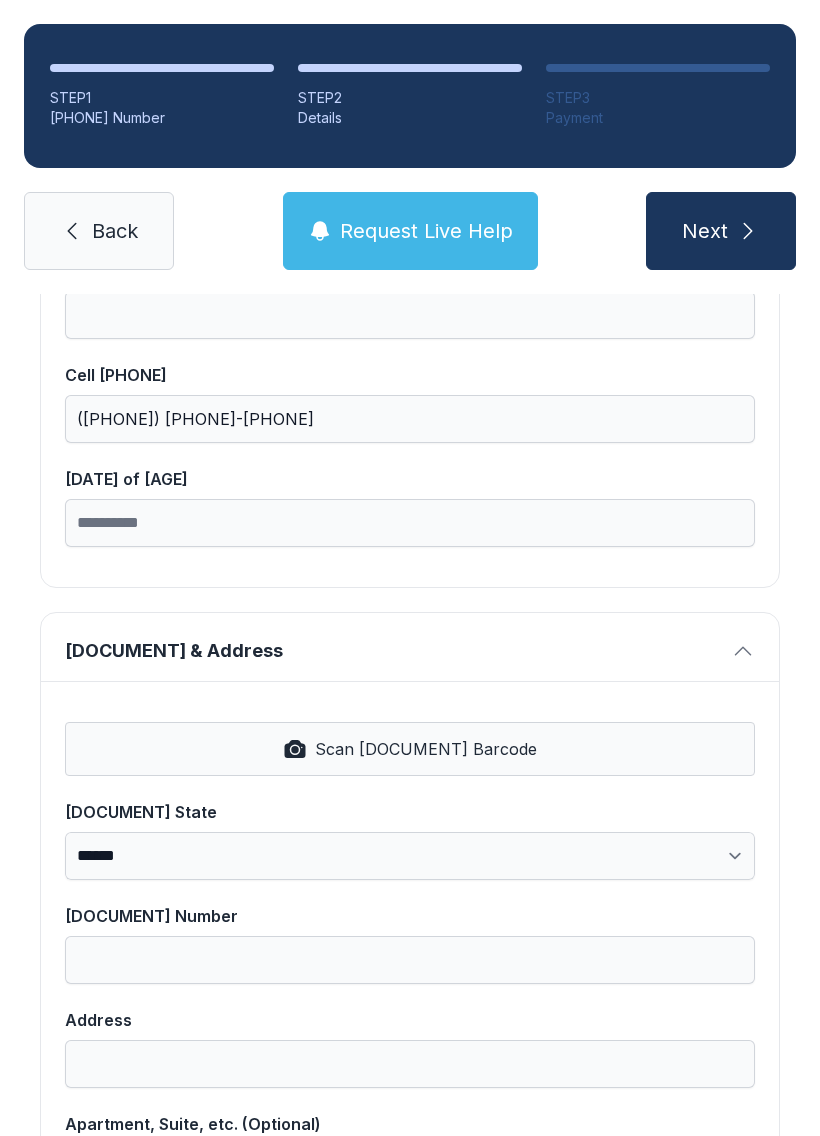 click on "Scan [DOCUMENT] Barcode" at bounding box center [426, 749] 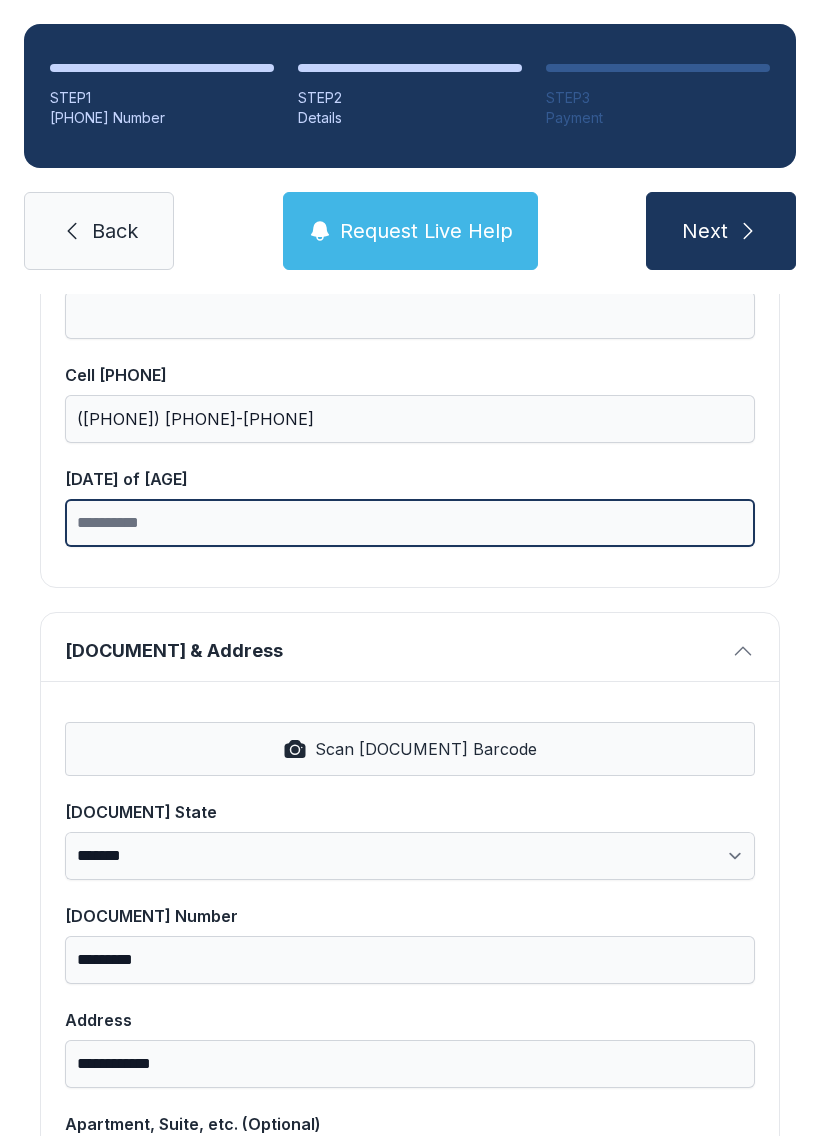 click on "[DATE] of [AGE]" at bounding box center [410, 523] 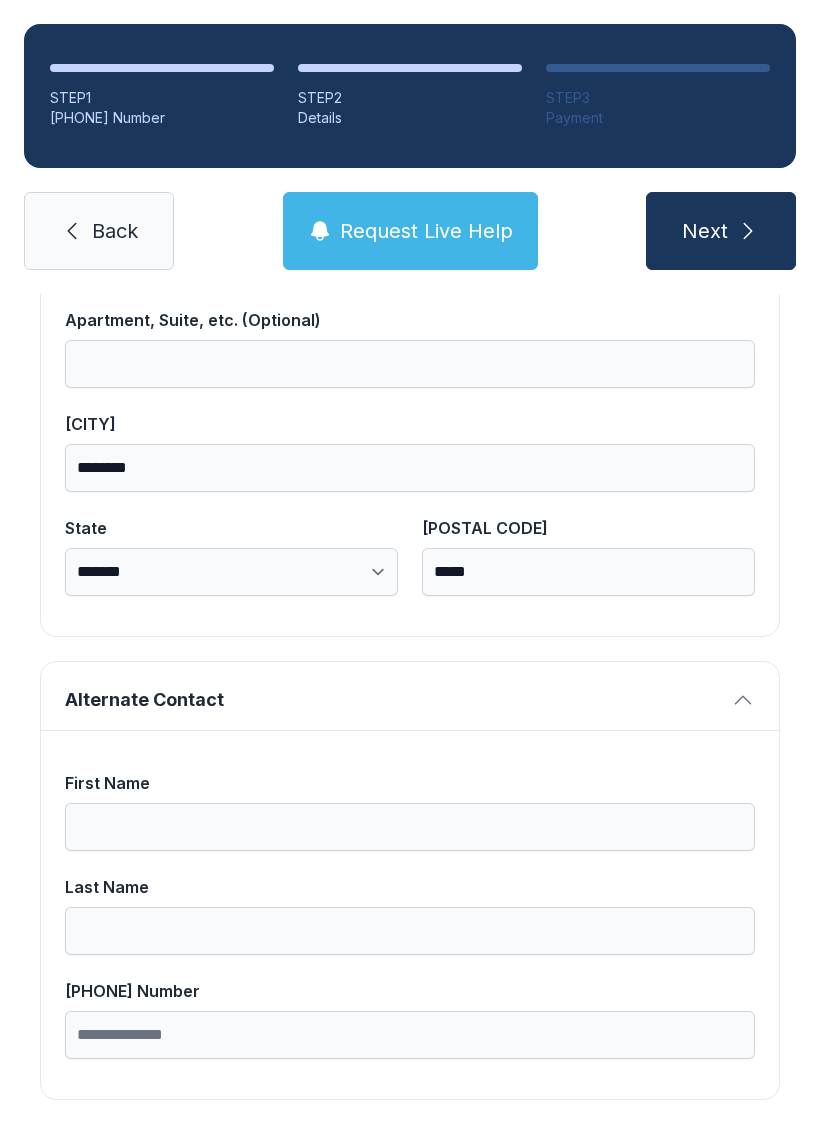 type on "**********" 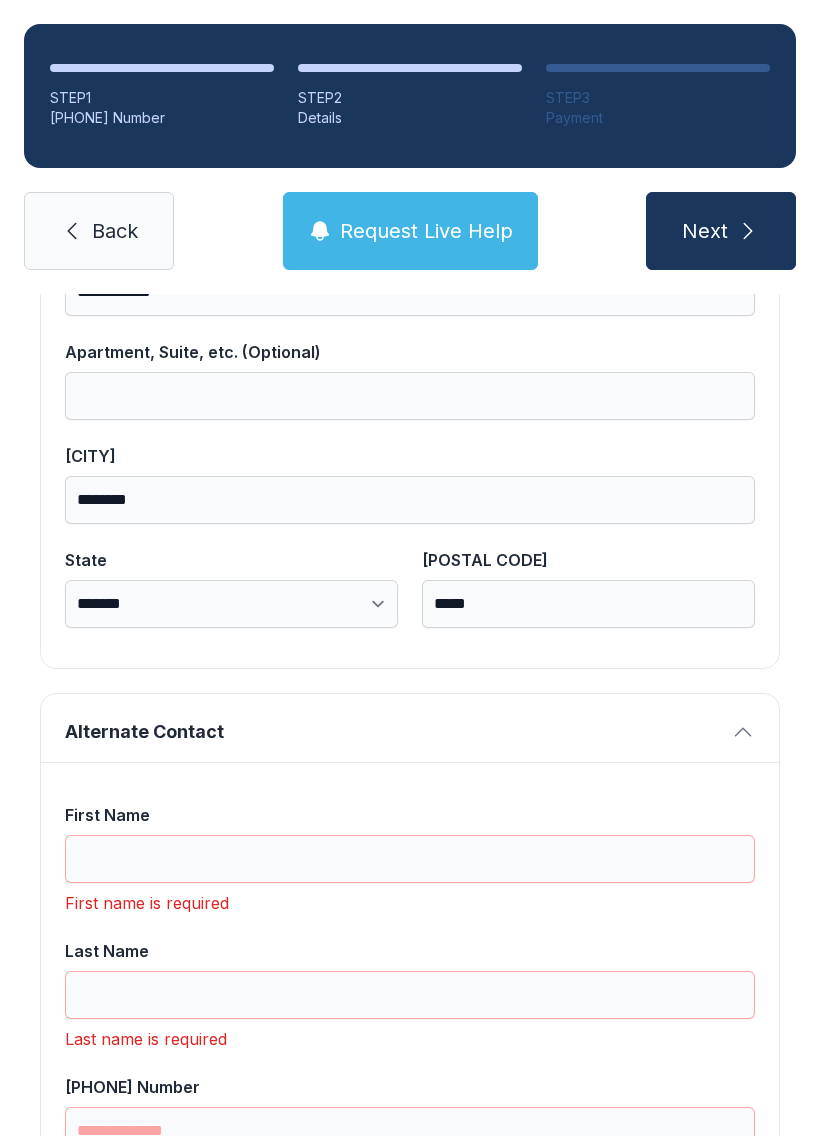 scroll, scrollTop: 43, scrollLeft: 0, axis: vertical 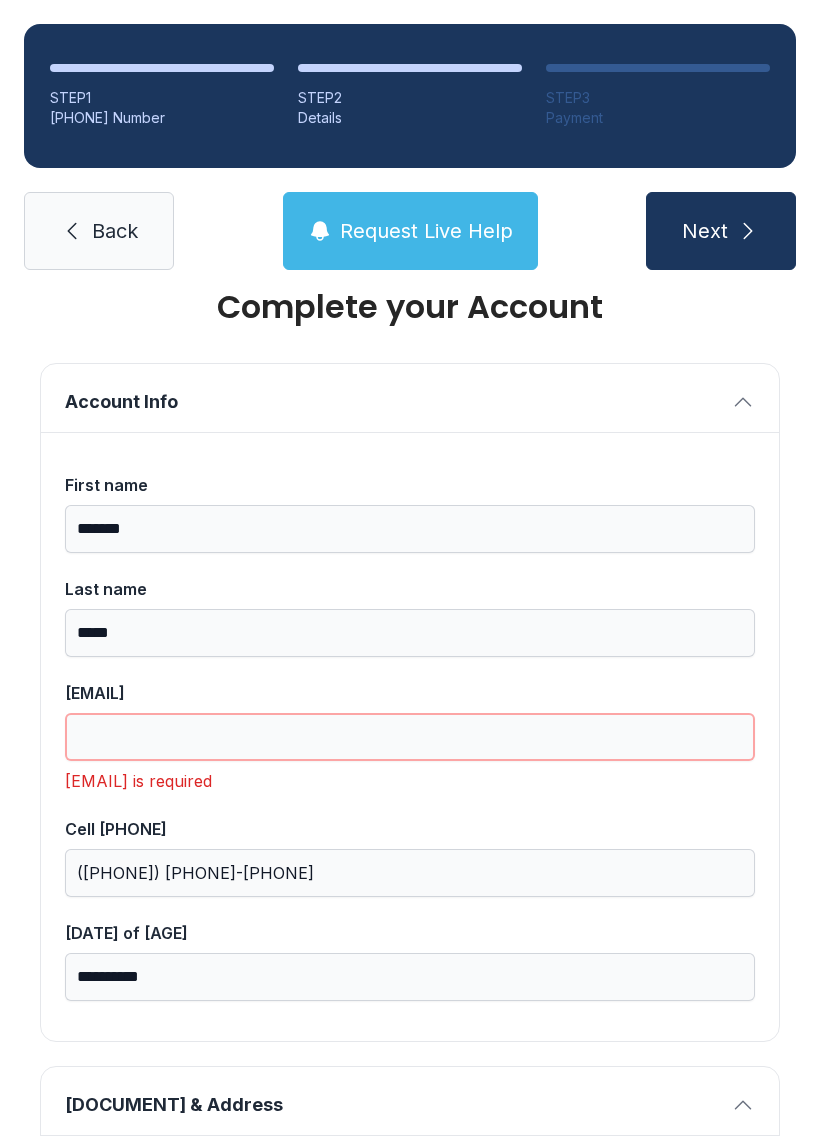 click on "[EMAIL]" at bounding box center (410, 737) 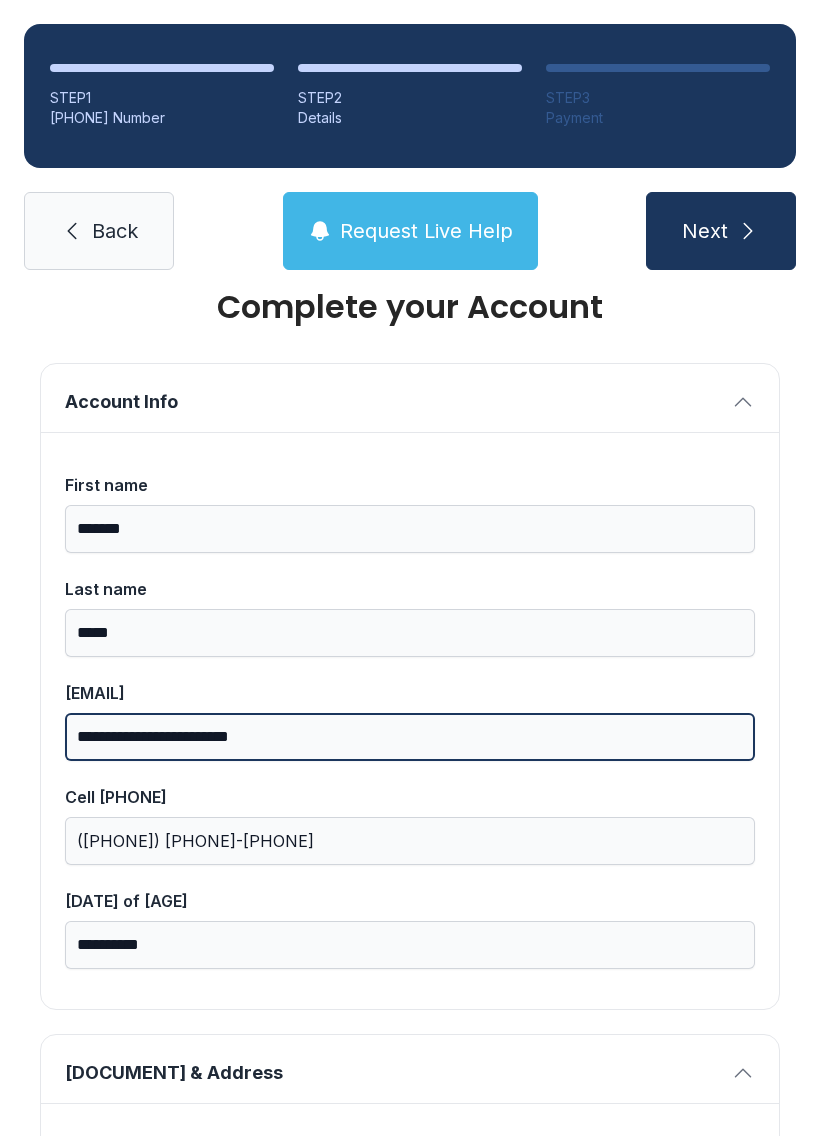 type on "**********" 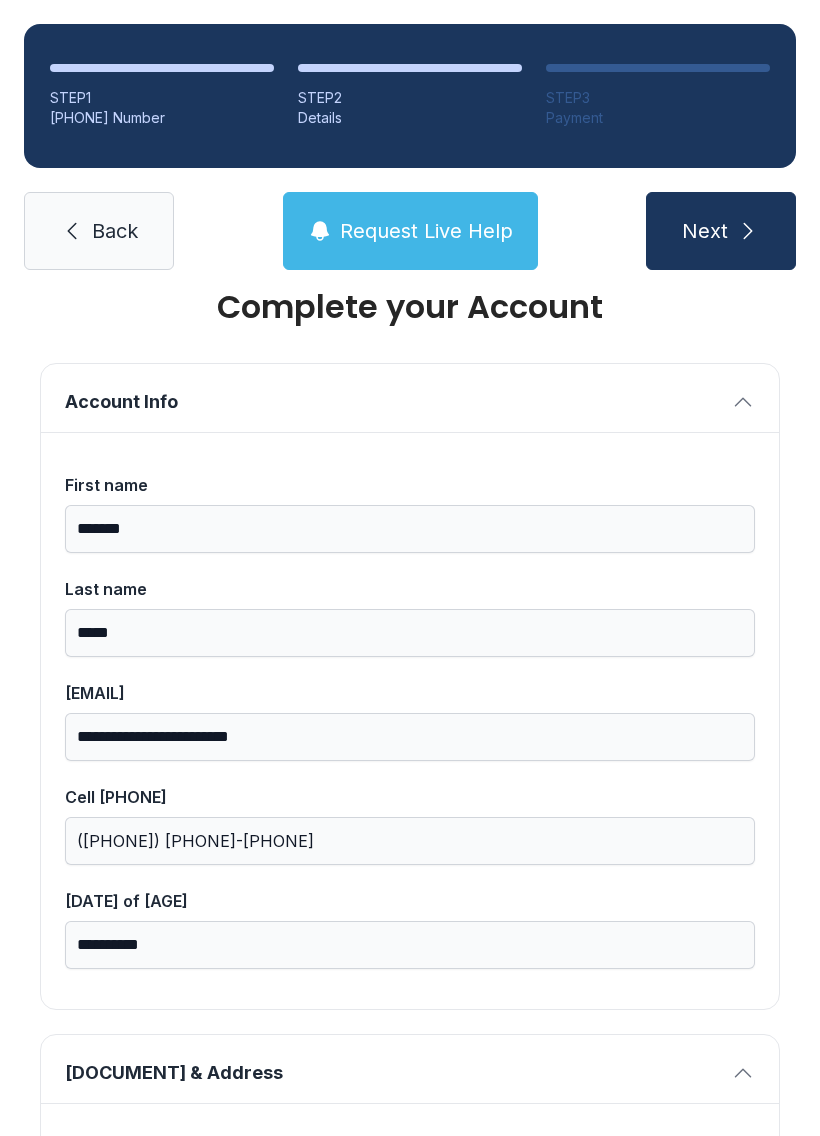 click on "Next" at bounding box center (721, 231) 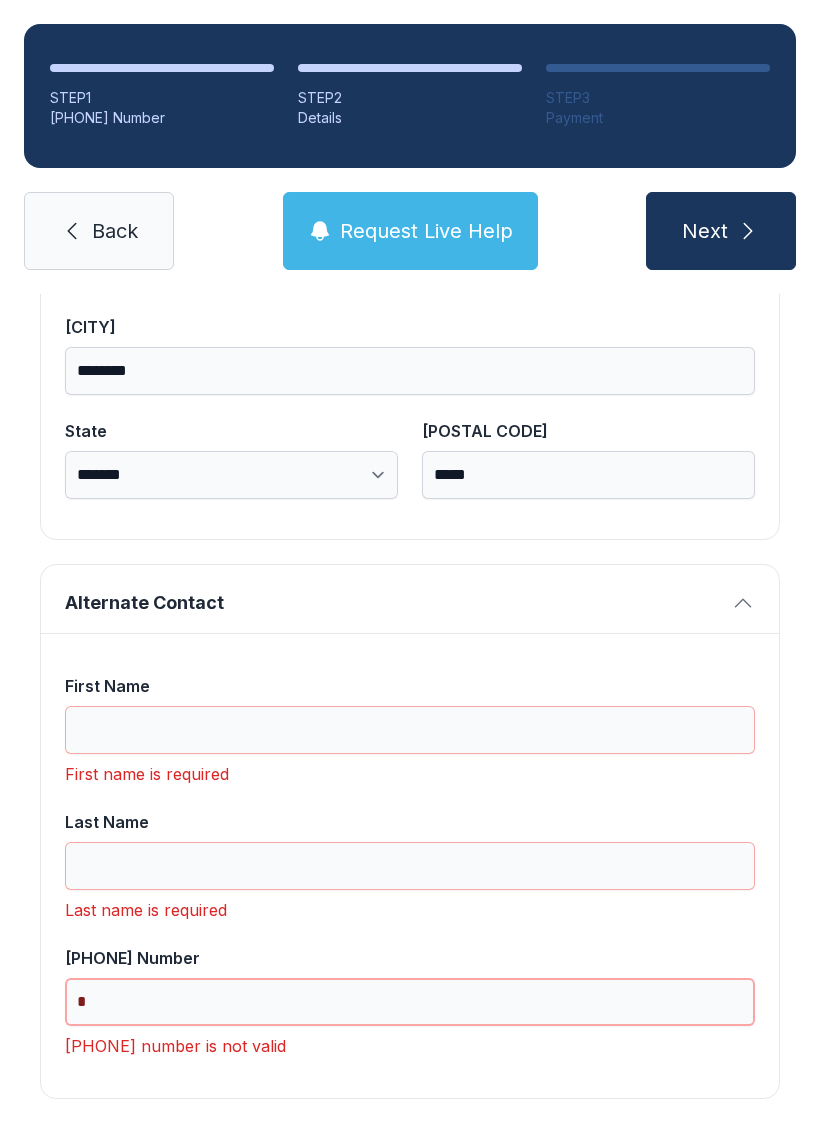 scroll, scrollTop: 1365, scrollLeft: 0, axis: vertical 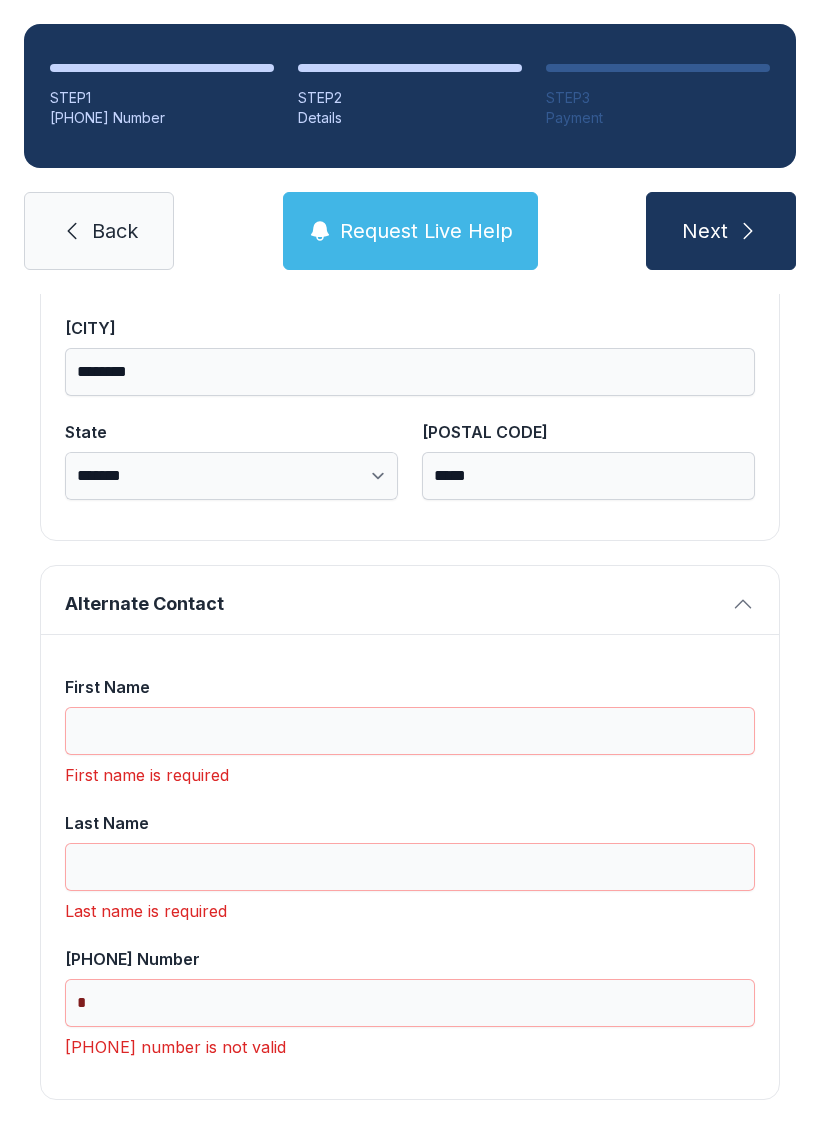 click on "**********" at bounding box center (410, 54) 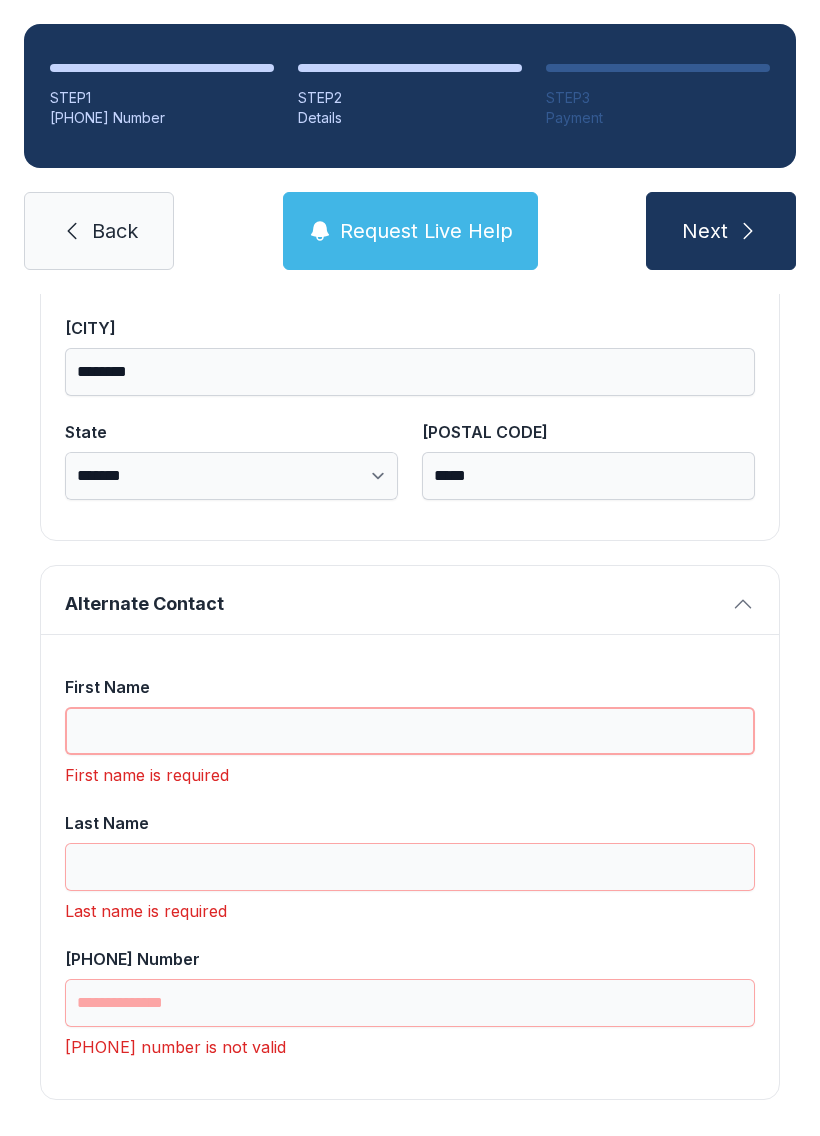 click on "First Name" at bounding box center [410, 731] 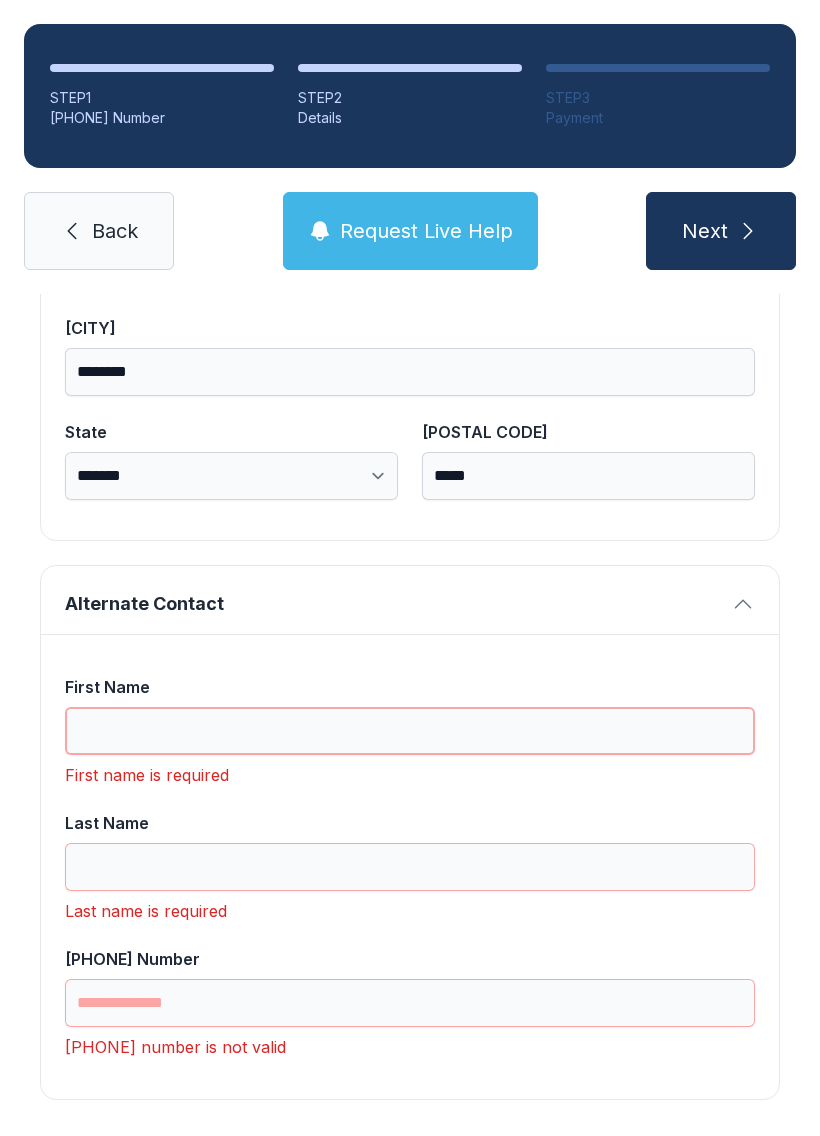 click on "First Name" at bounding box center [410, 731] 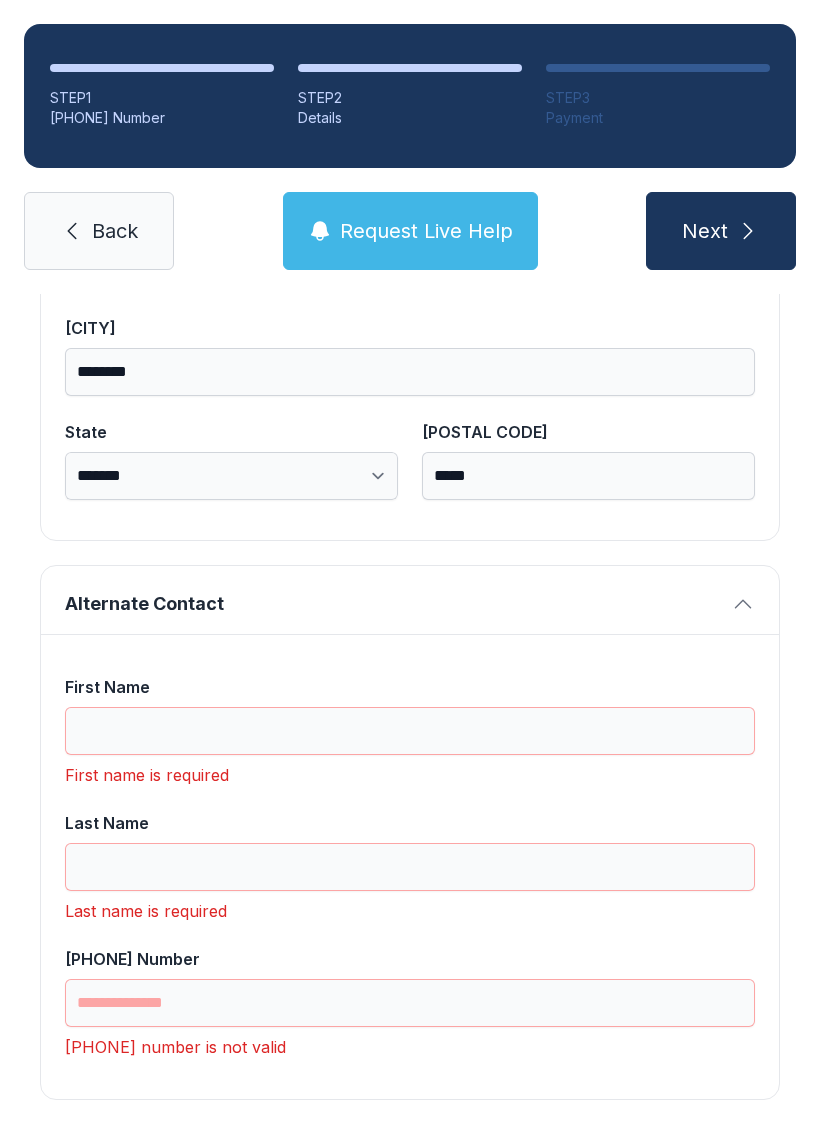 click on "First Name" at bounding box center (410, 687) 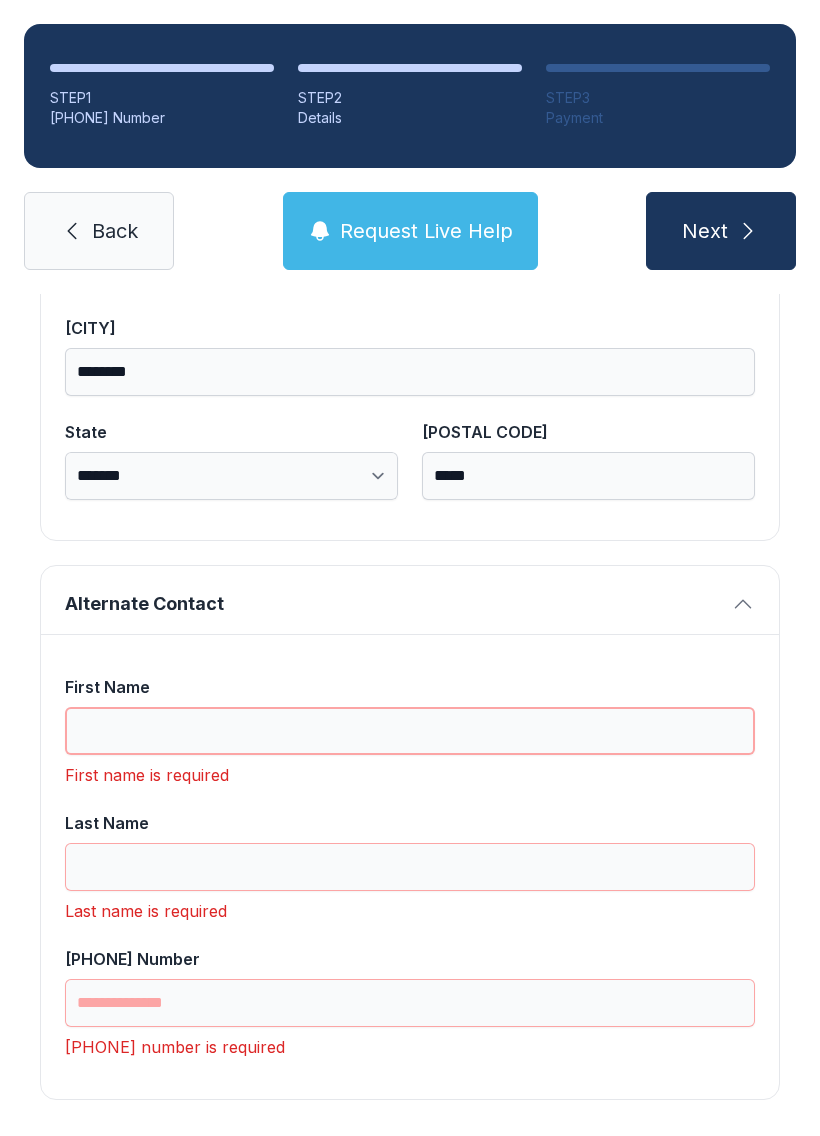 click on "First Name" at bounding box center [410, 731] 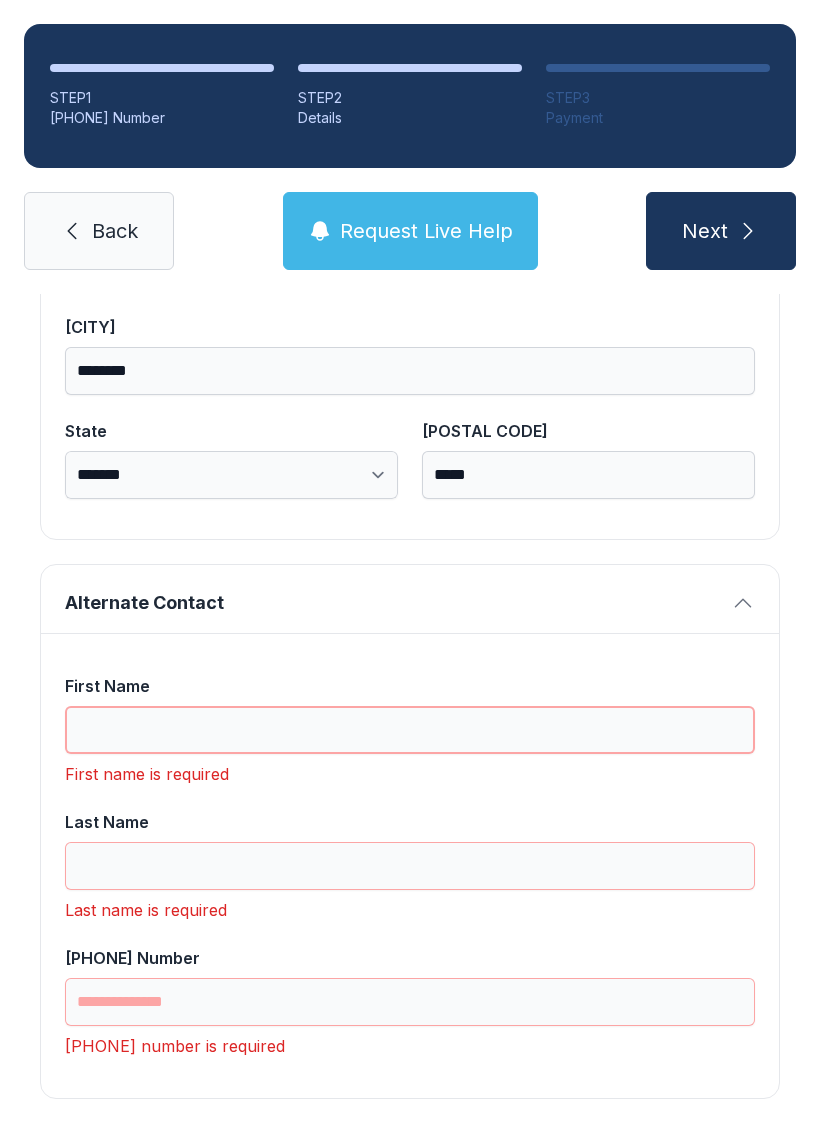 scroll, scrollTop: 1365, scrollLeft: 0, axis: vertical 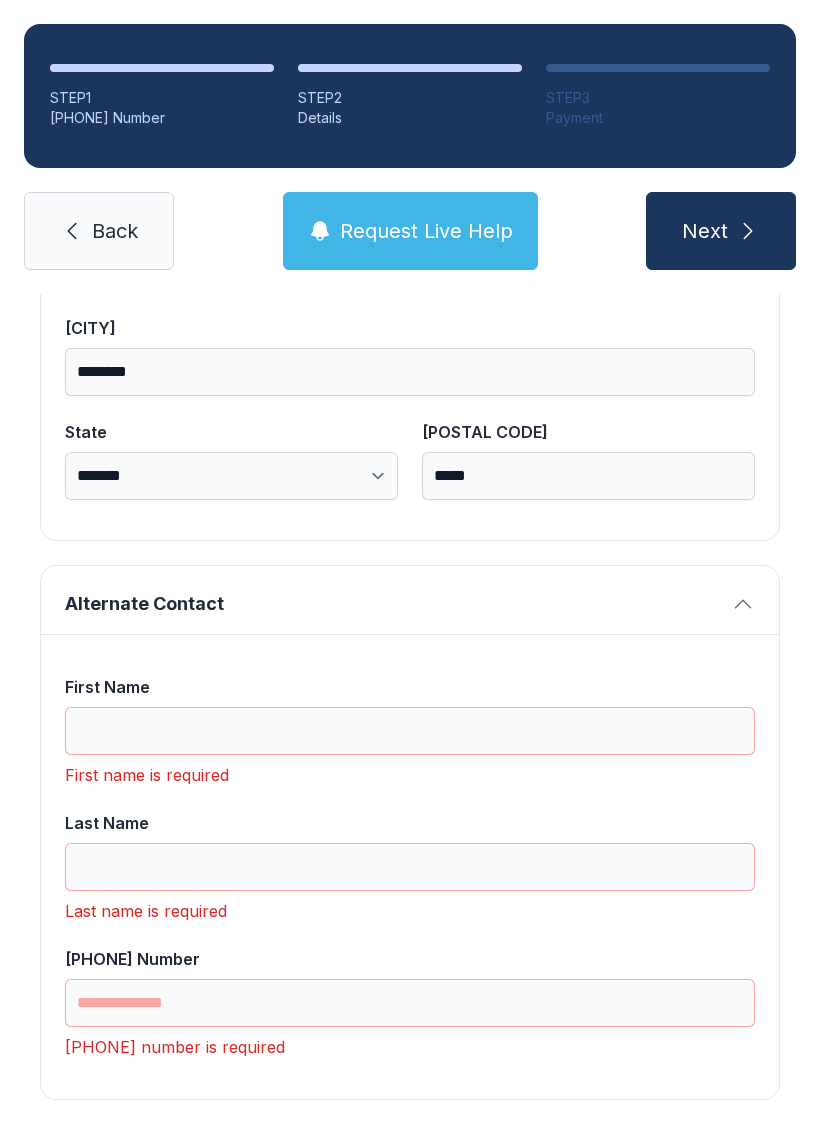 click on "**********" at bounding box center [410, 54] 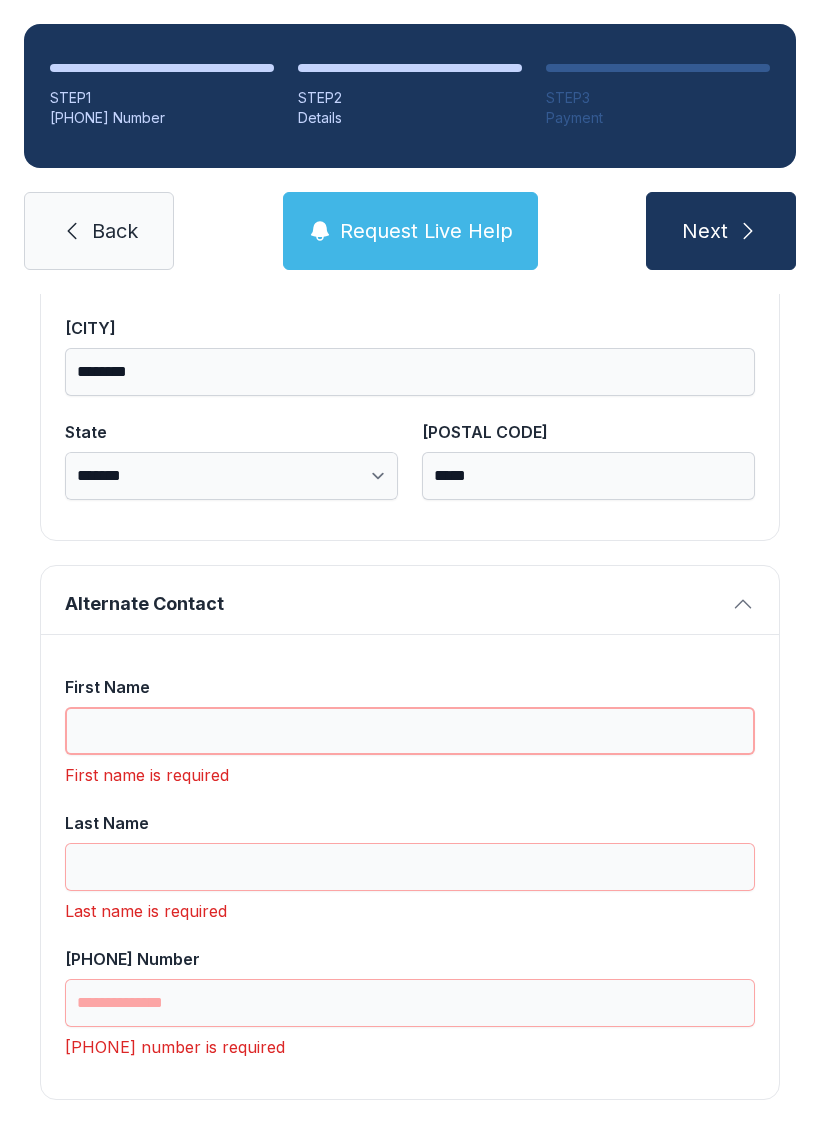 click on "First Name" at bounding box center [410, 731] 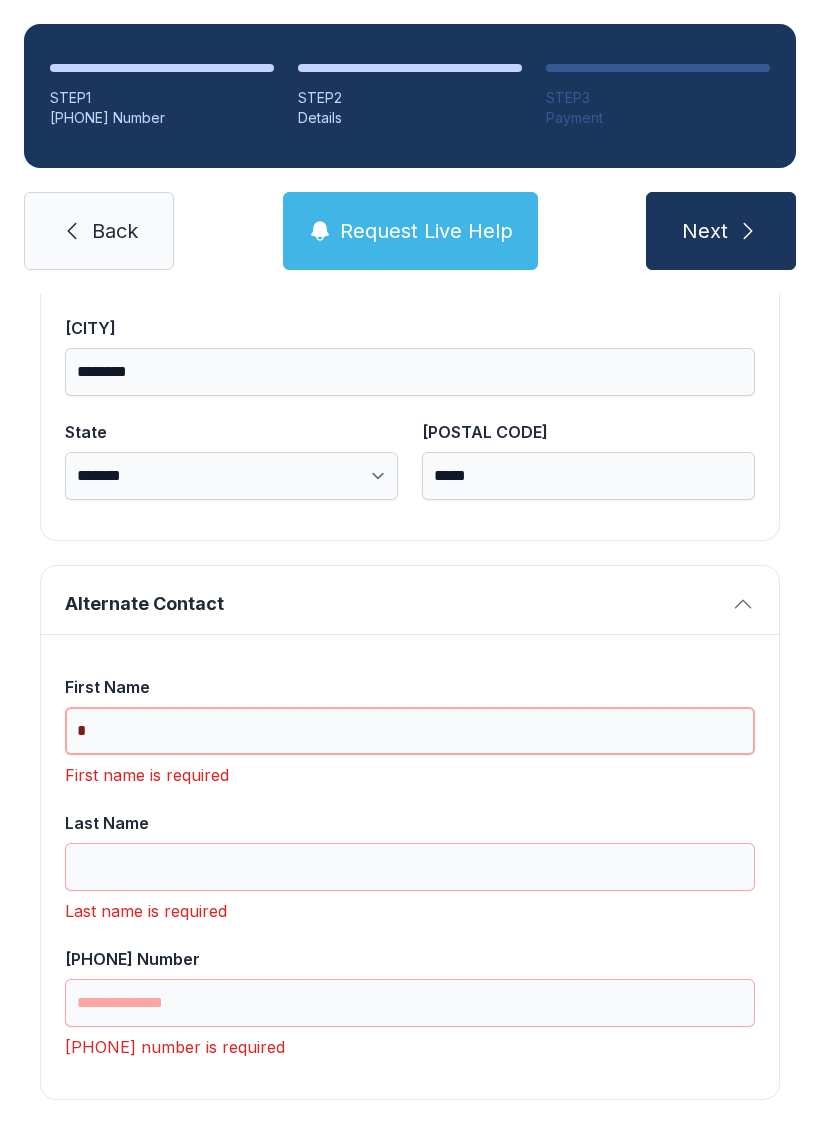 scroll, scrollTop: 1333, scrollLeft: 0, axis: vertical 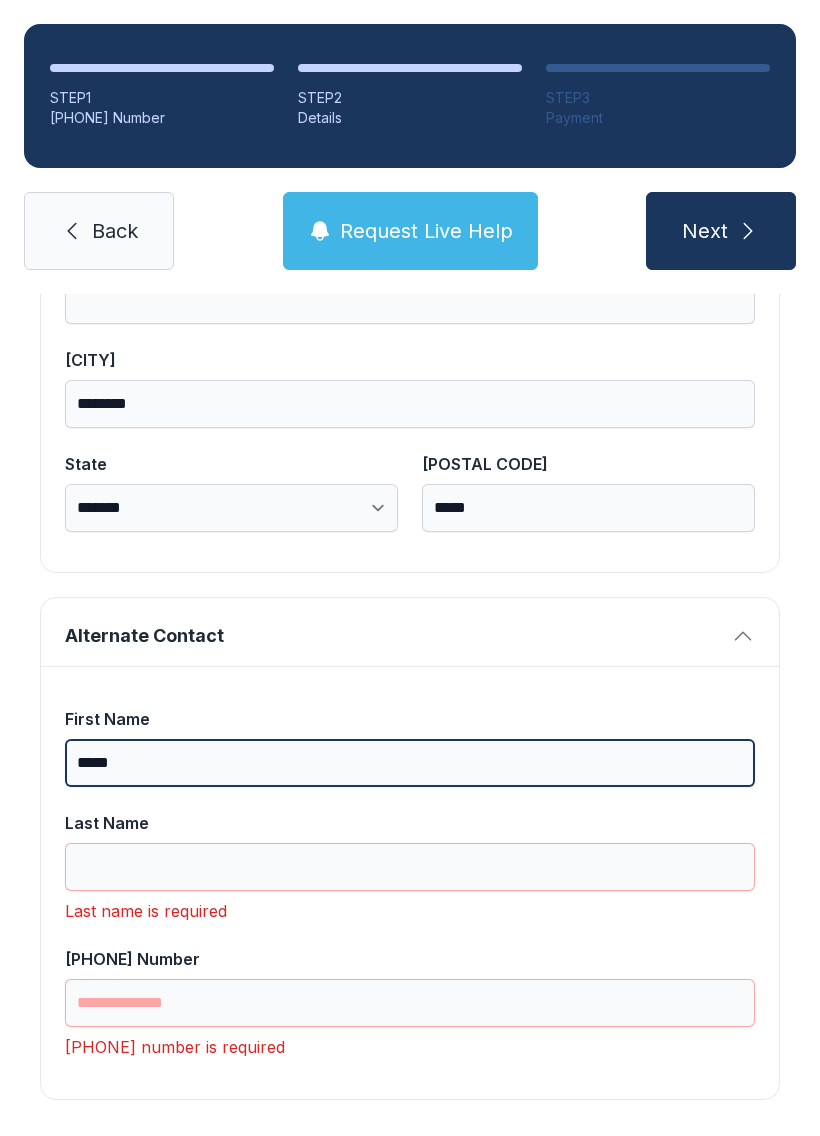 type on "*****" 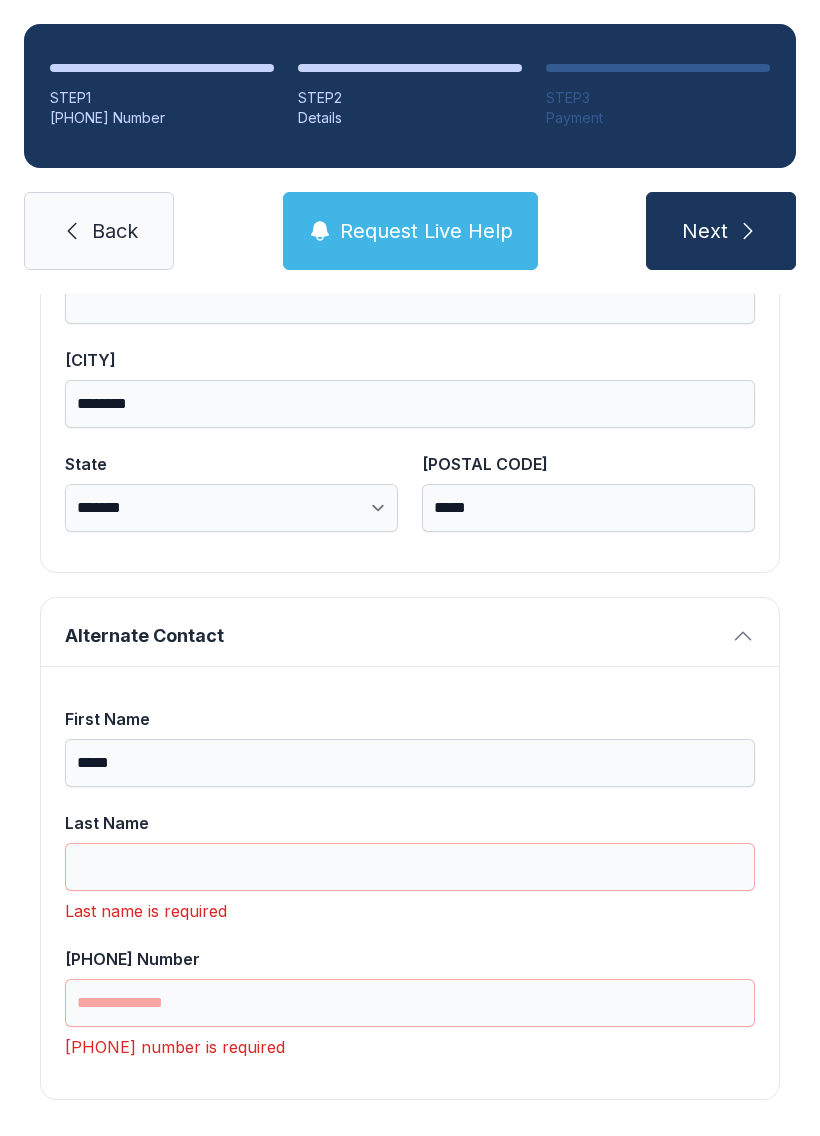 click on "**********" at bounding box center [410, 70] 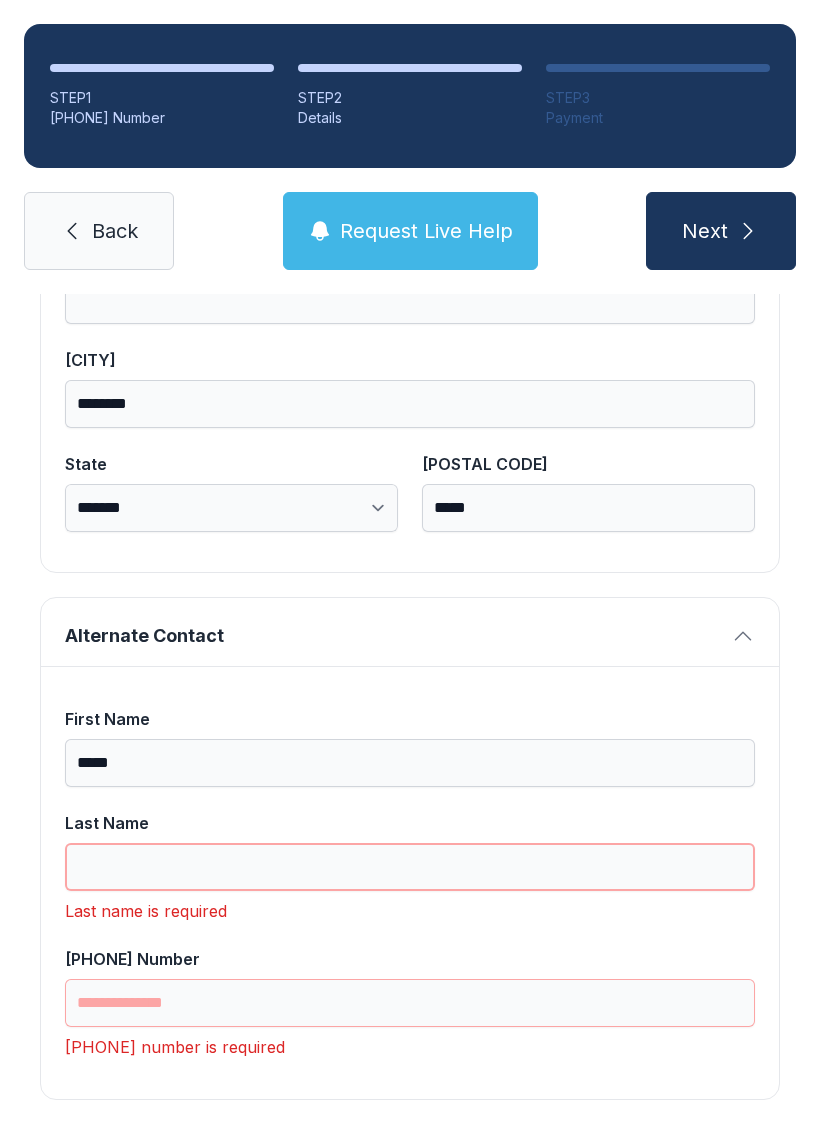 click on "Last Name" at bounding box center [410, 867] 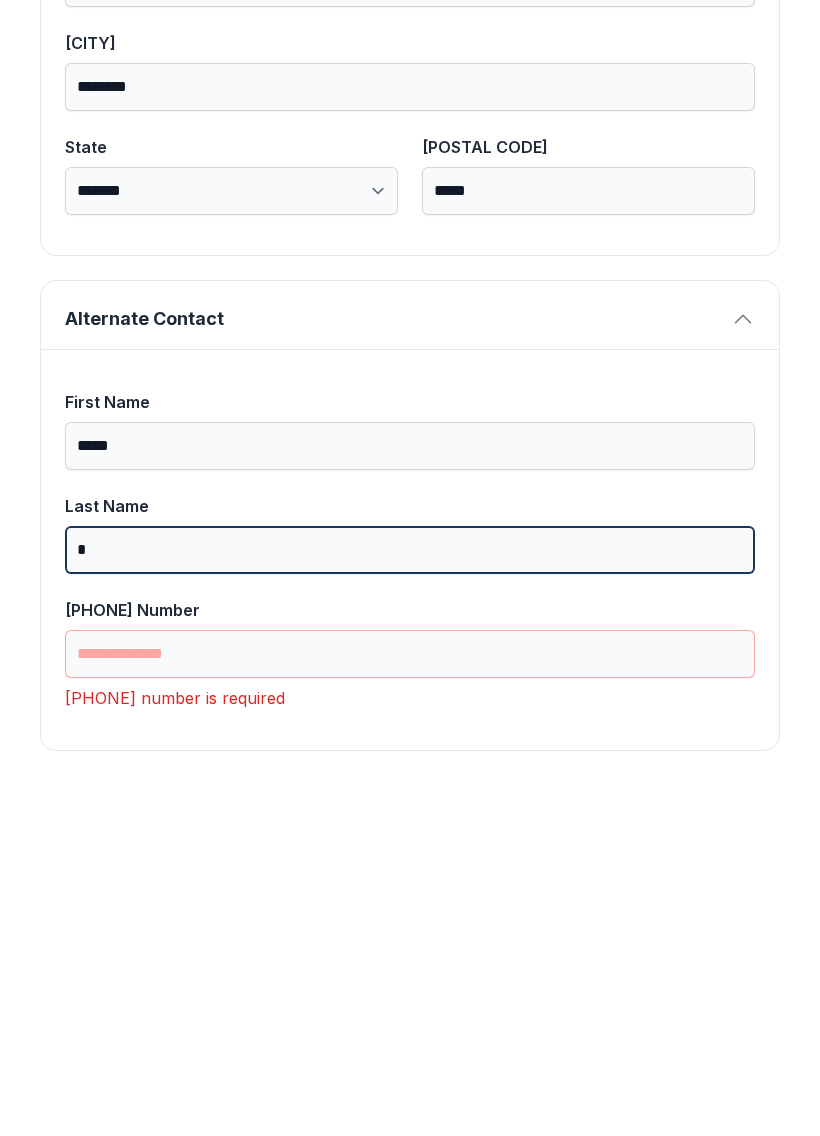 scroll, scrollTop: 1301, scrollLeft: 0, axis: vertical 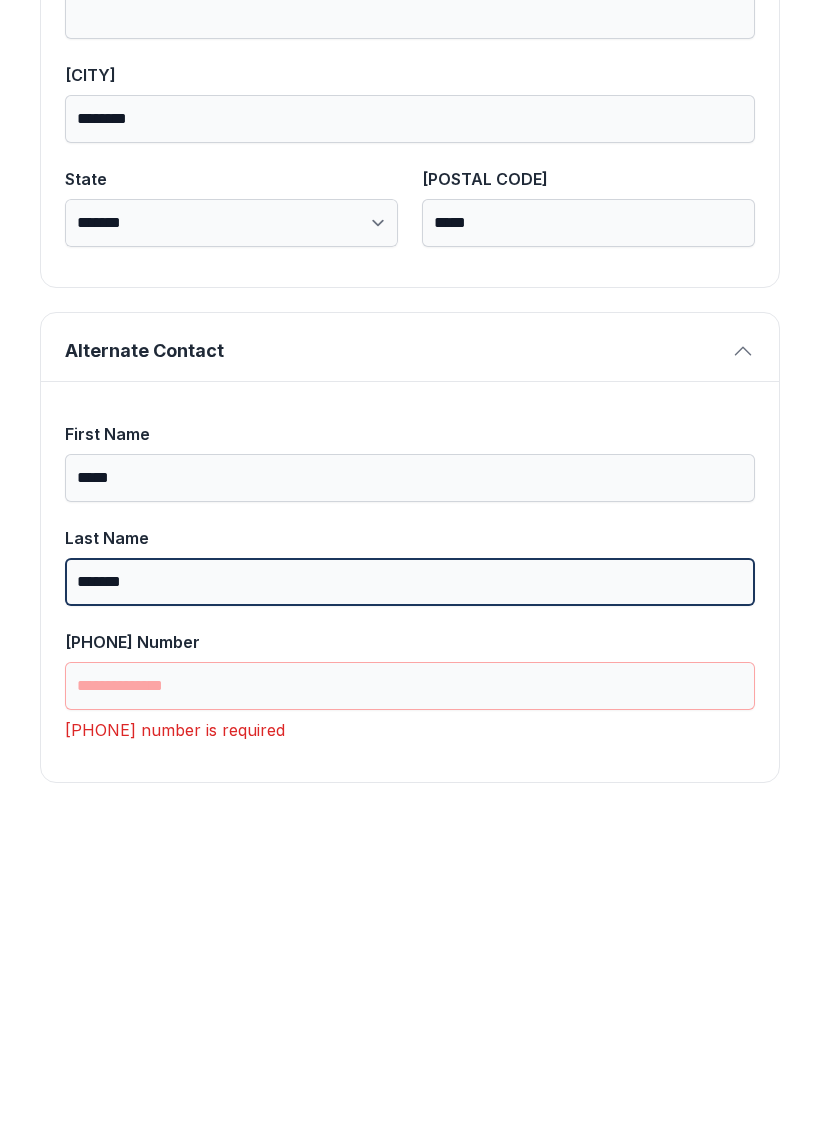 type on "*******" 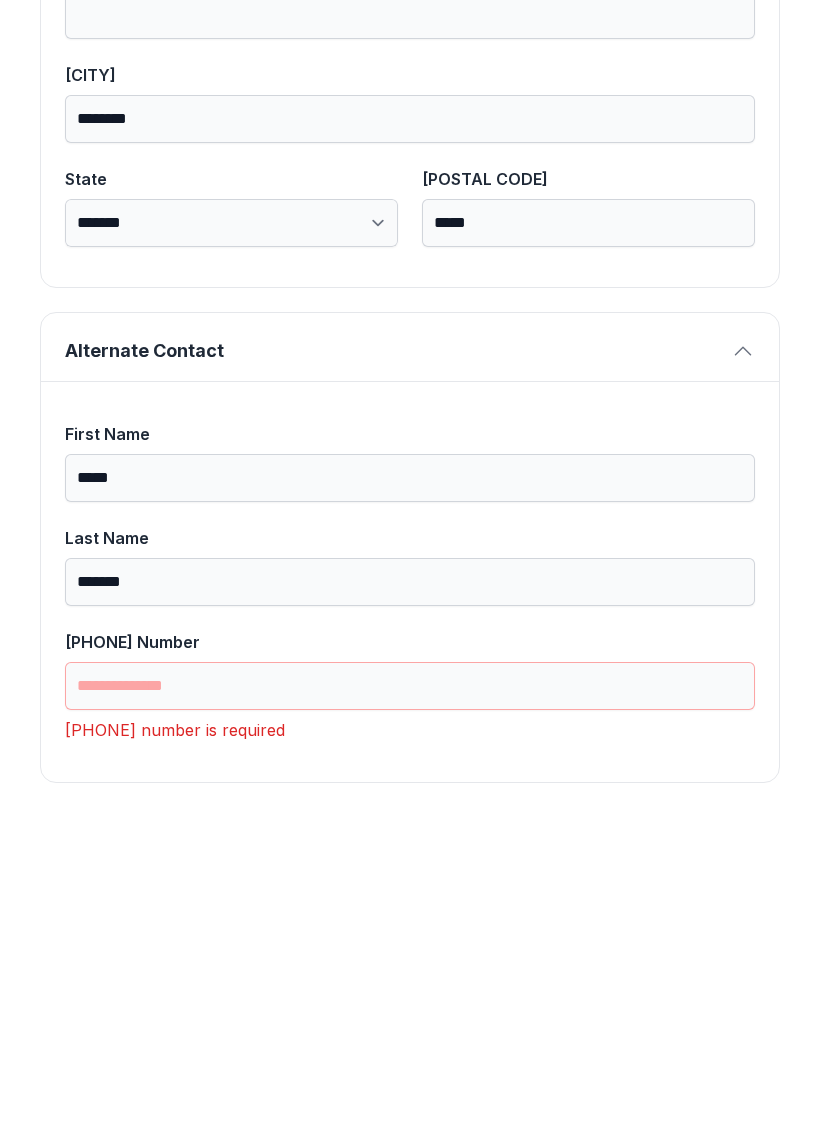 click on "First Name ***** Last Name ******* [PHONE] Number [PHONE] number is required" at bounding box center (410, 898) 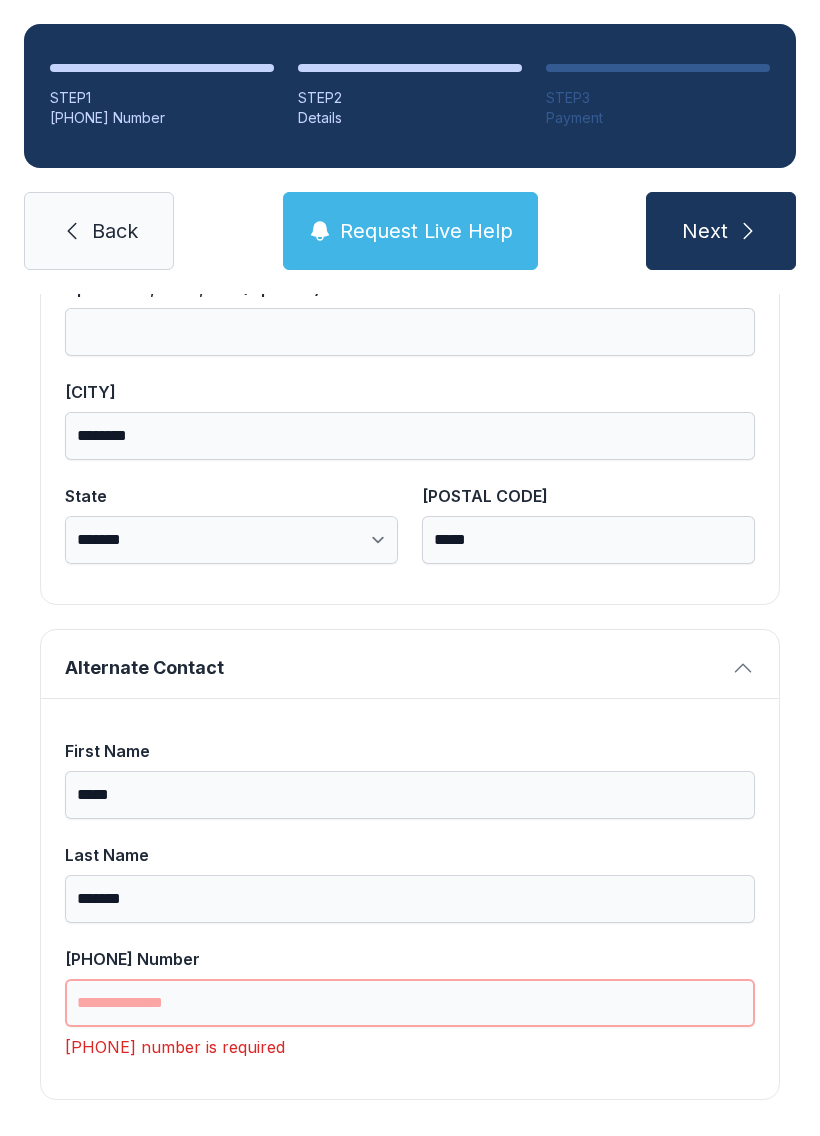 click on "[PHONE] Number" at bounding box center [410, 1003] 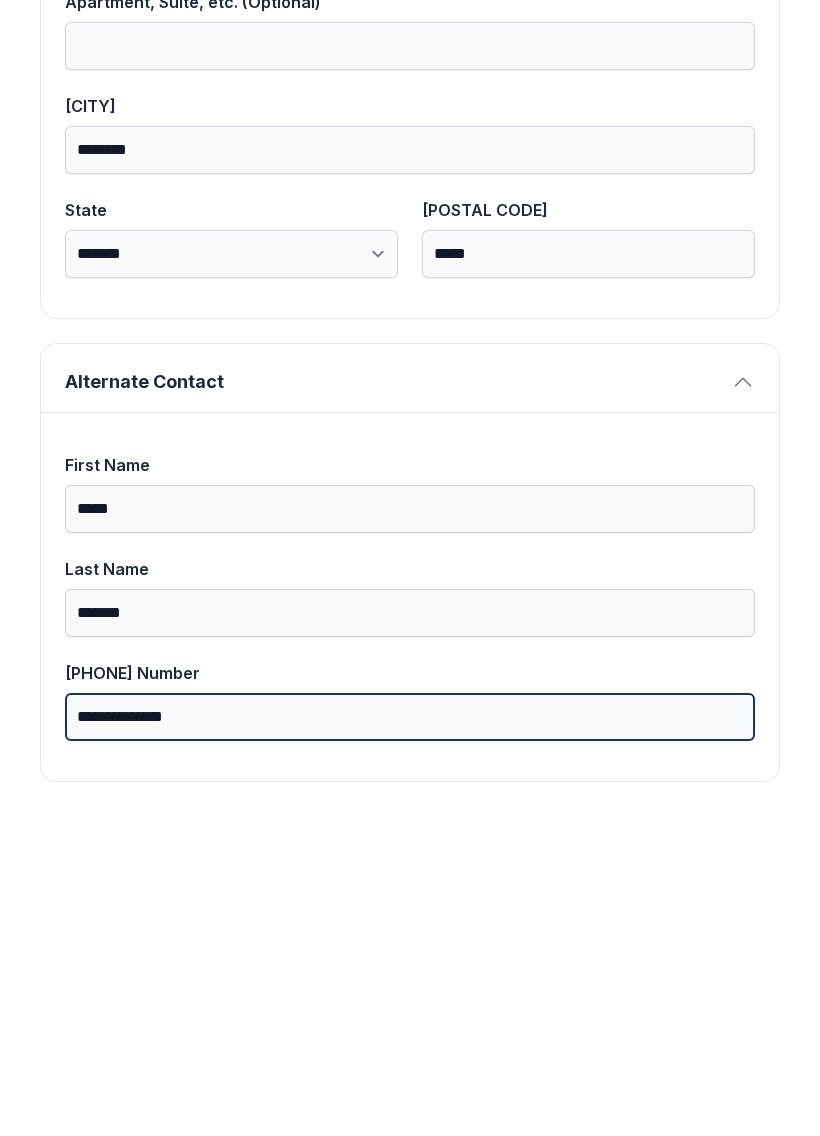 scroll, scrollTop: 1269, scrollLeft: 0, axis: vertical 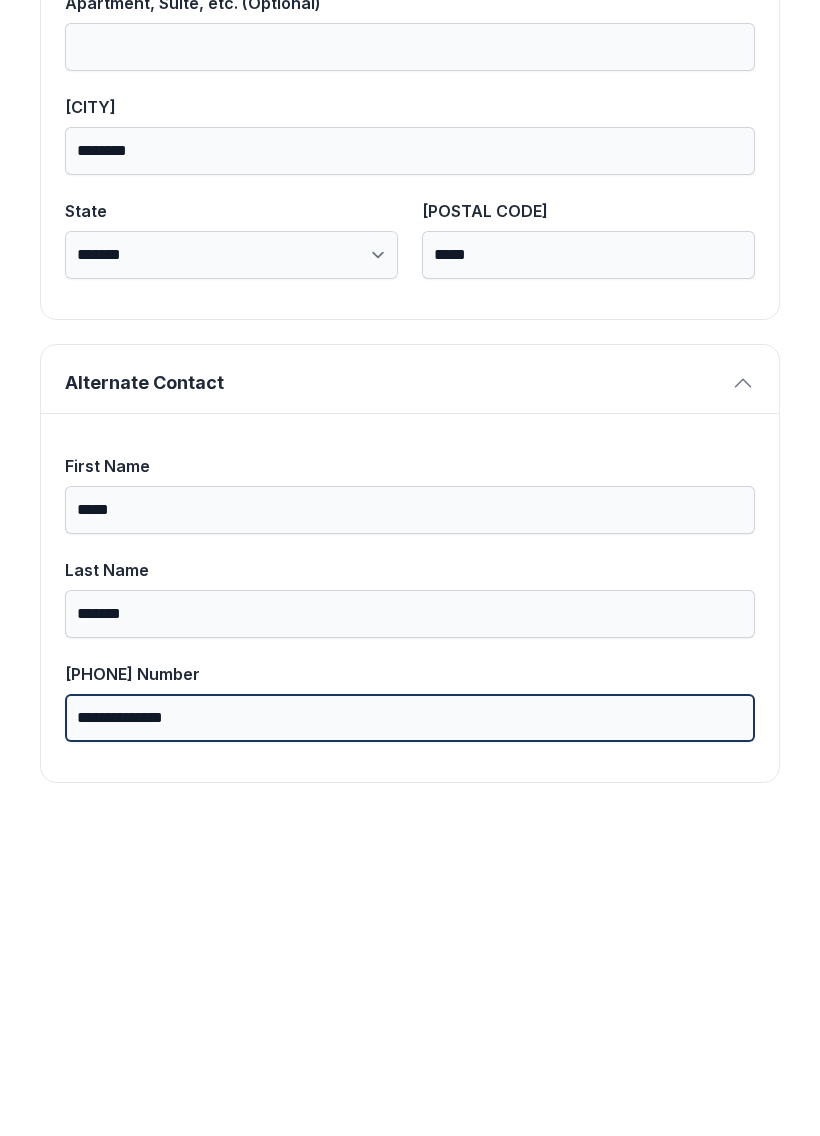type on "**********" 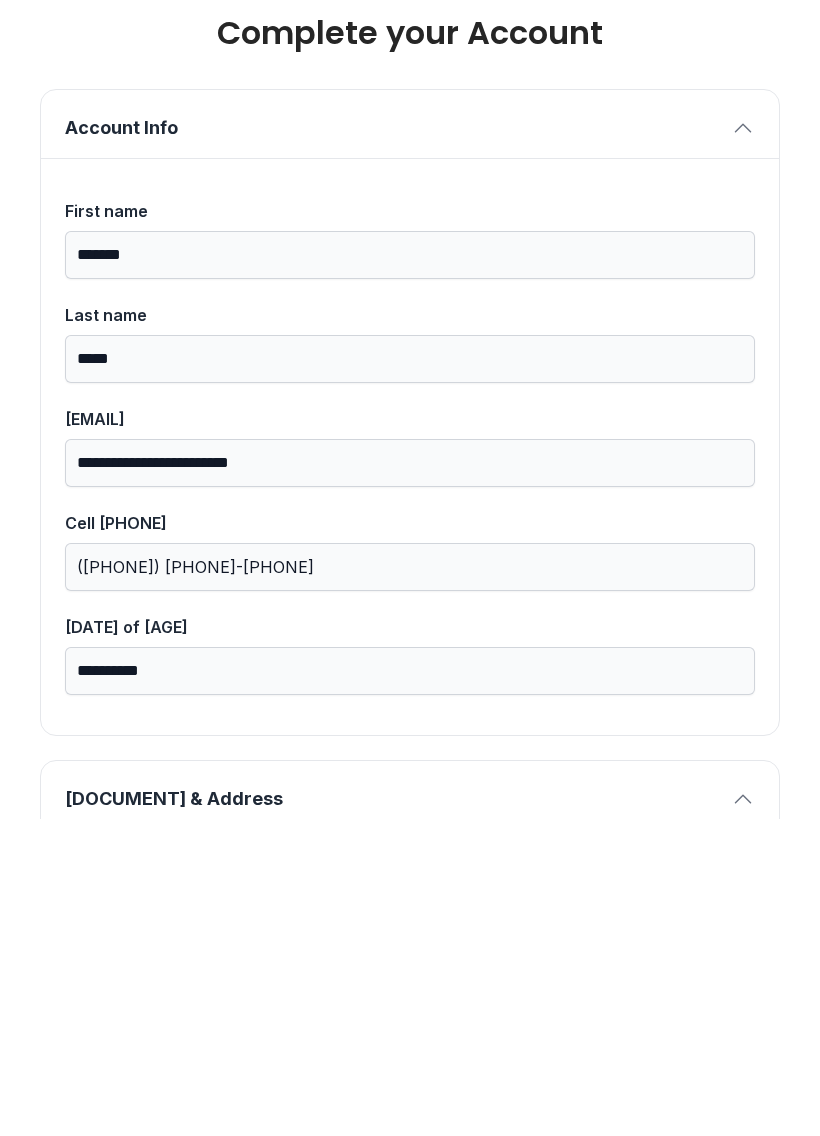 scroll, scrollTop: 0, scrollLeft: 0, axis: both 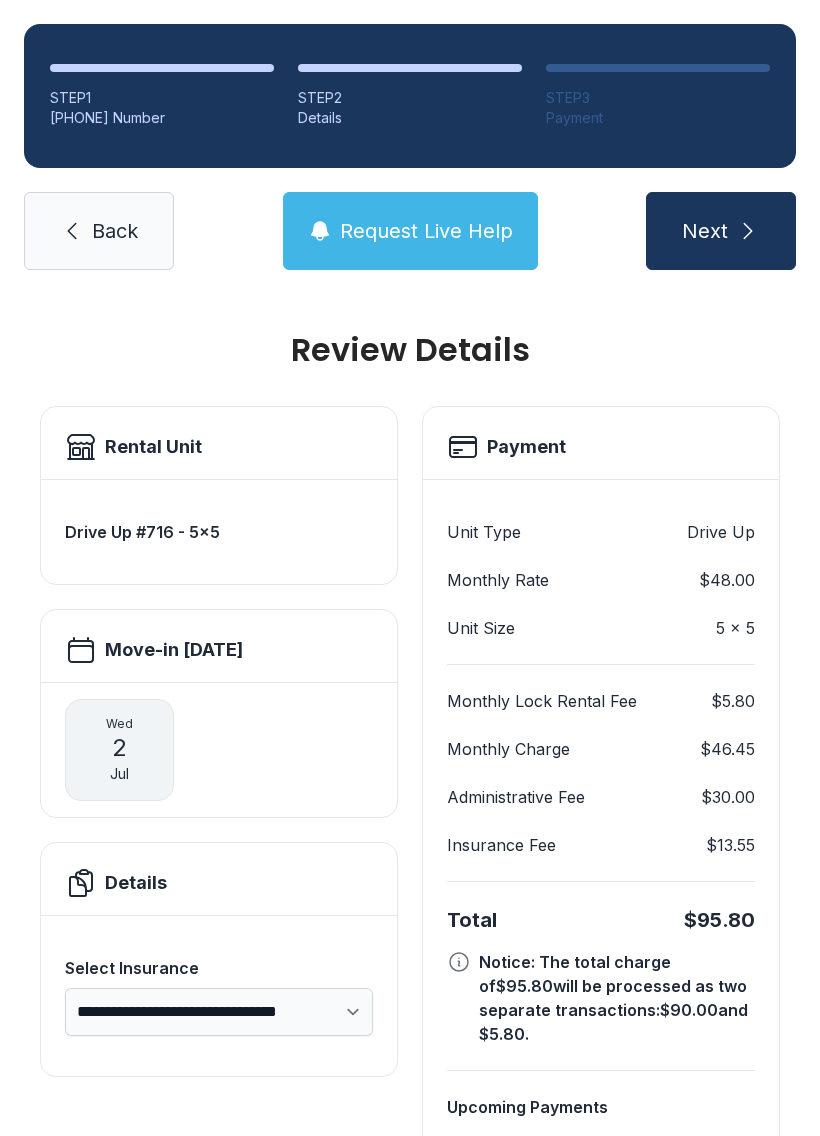 click on "Request Live Help" at bounding box center (410, 231) 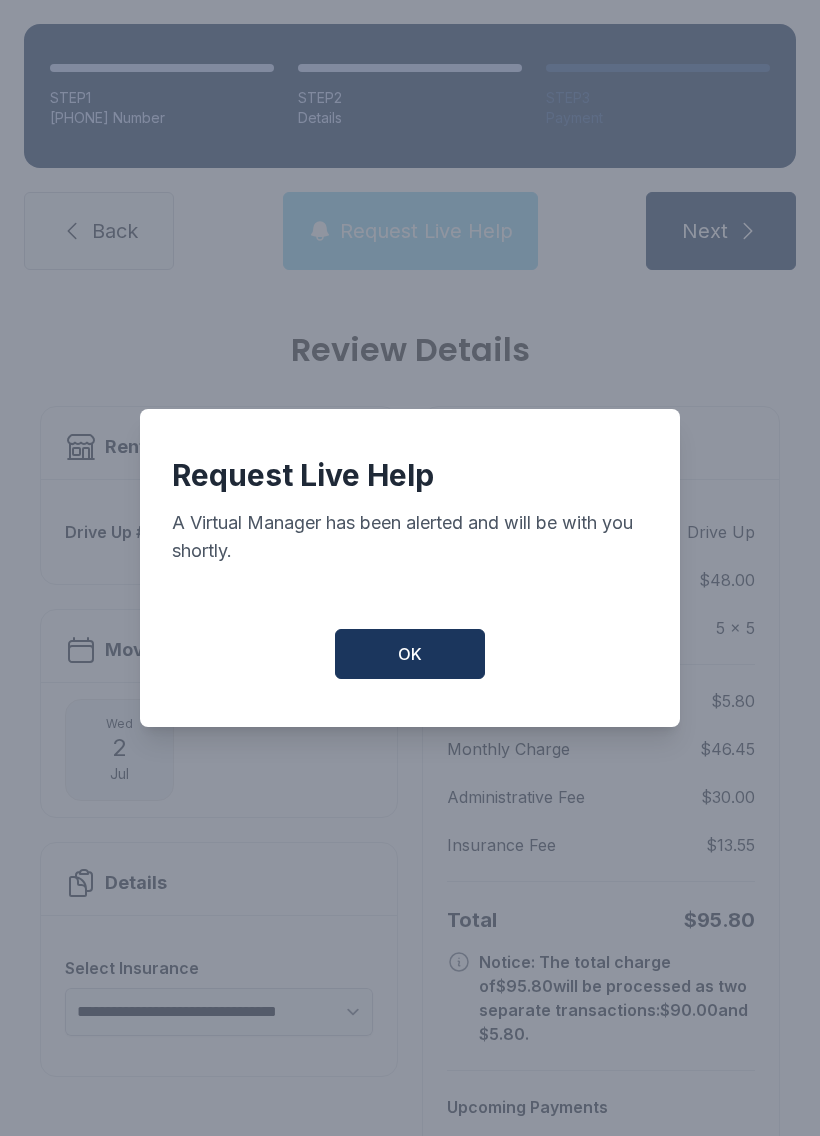 click on "OK" at bounding box center [410, 654] 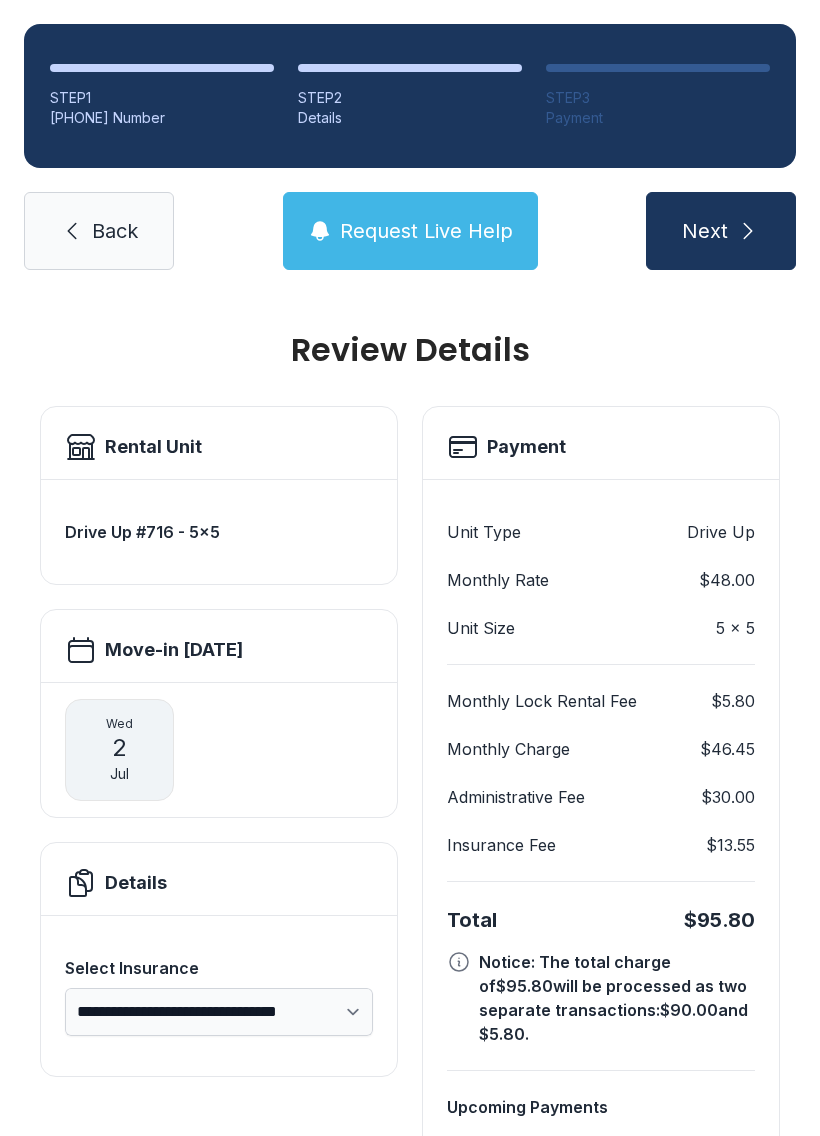 click on "Details" at bounding box center (219, 443) 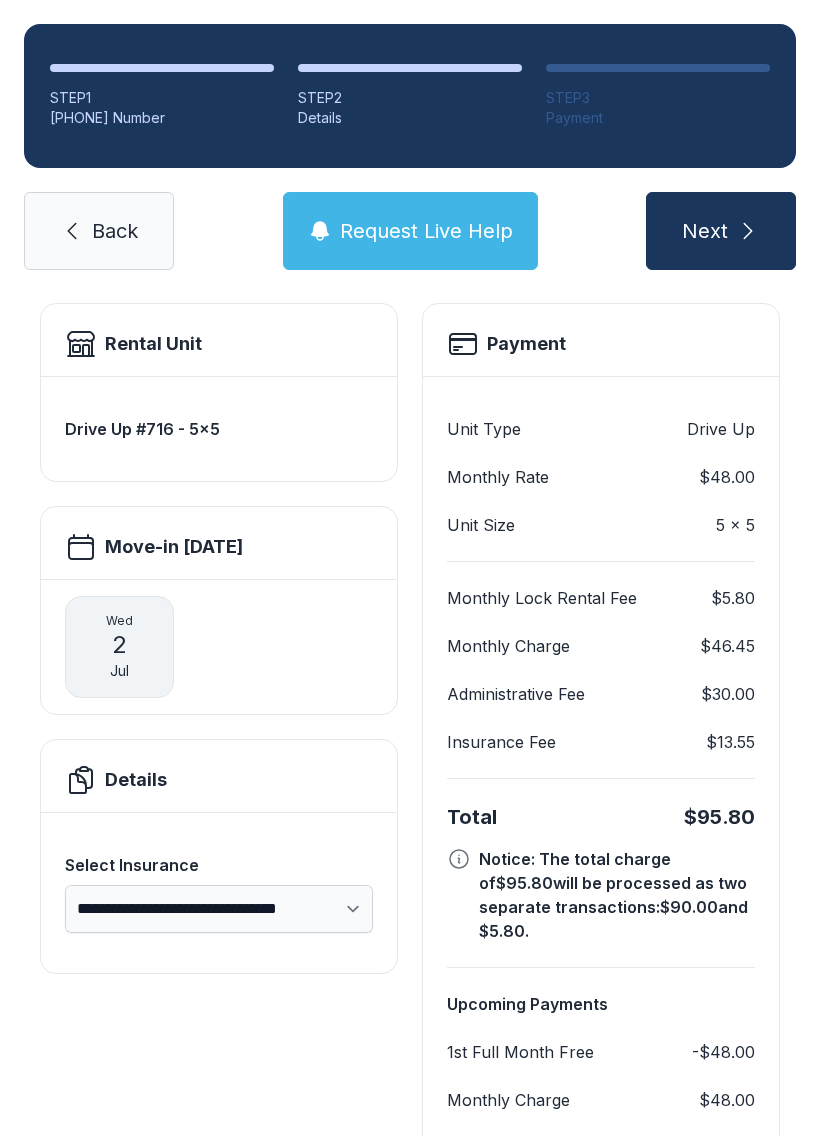 scroll, scrollTop: 102, scrollLeft: 0, axis: vertical 